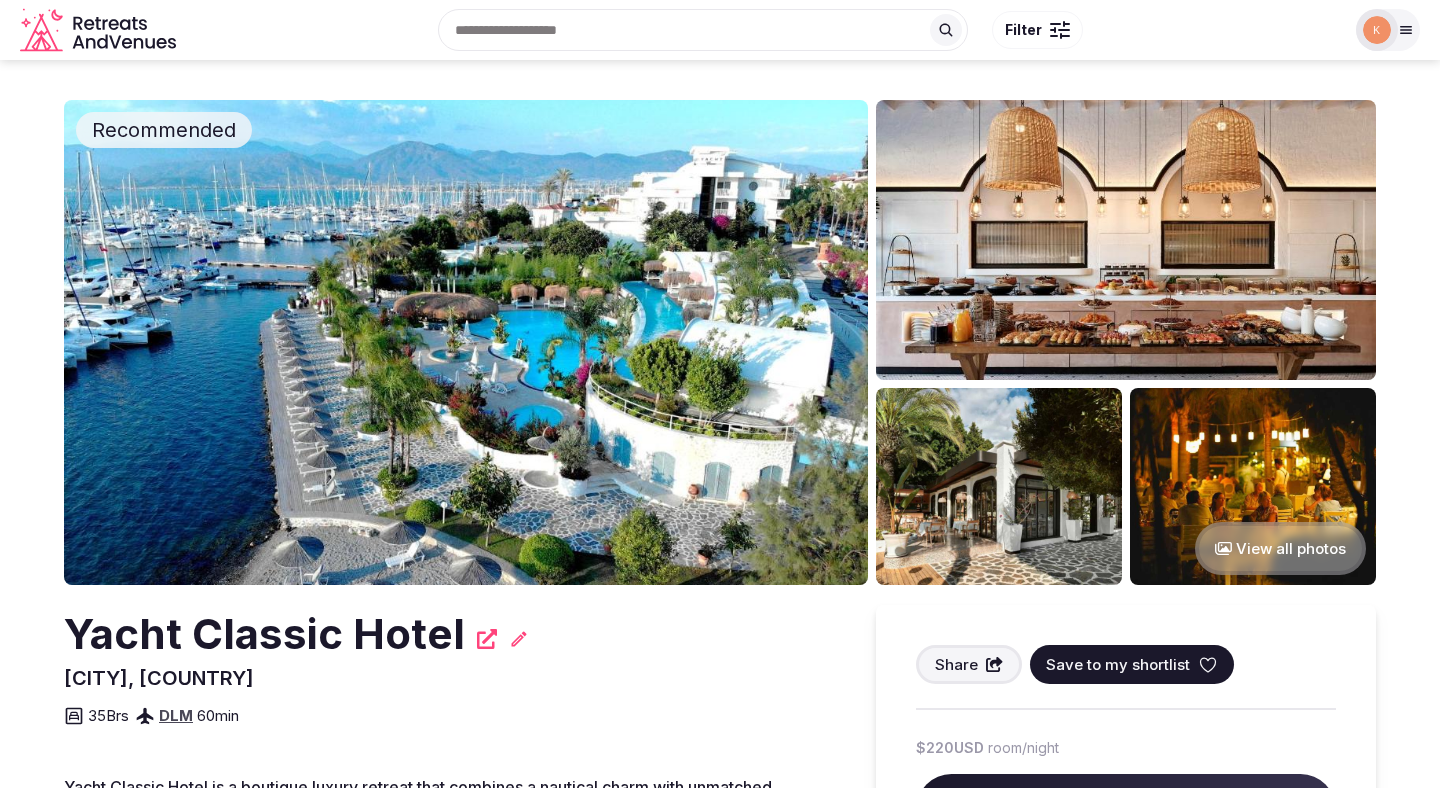 scroll, scrollTop: 27, scrollLeft: 0, axis: vertical 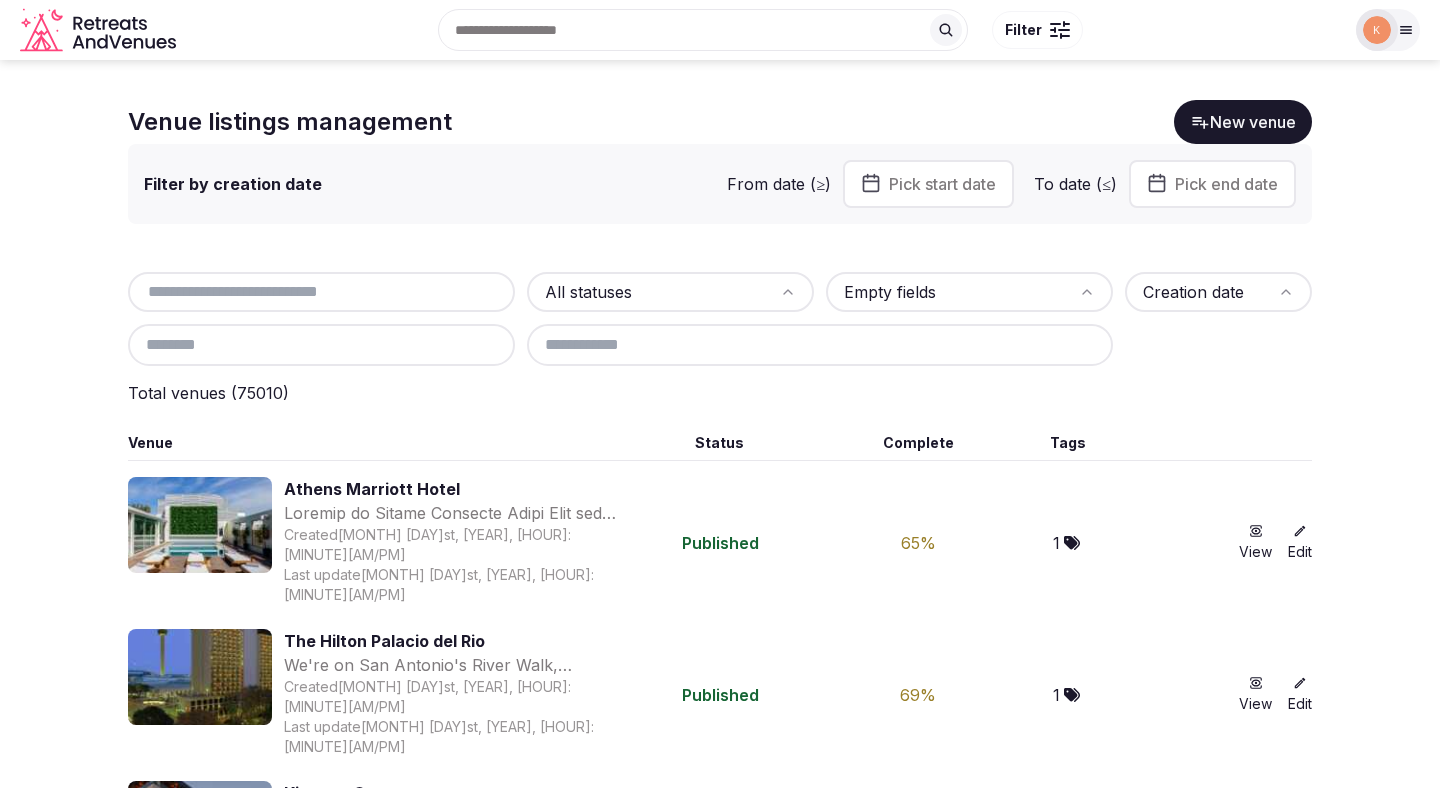 click at bounding box center [321, 292] 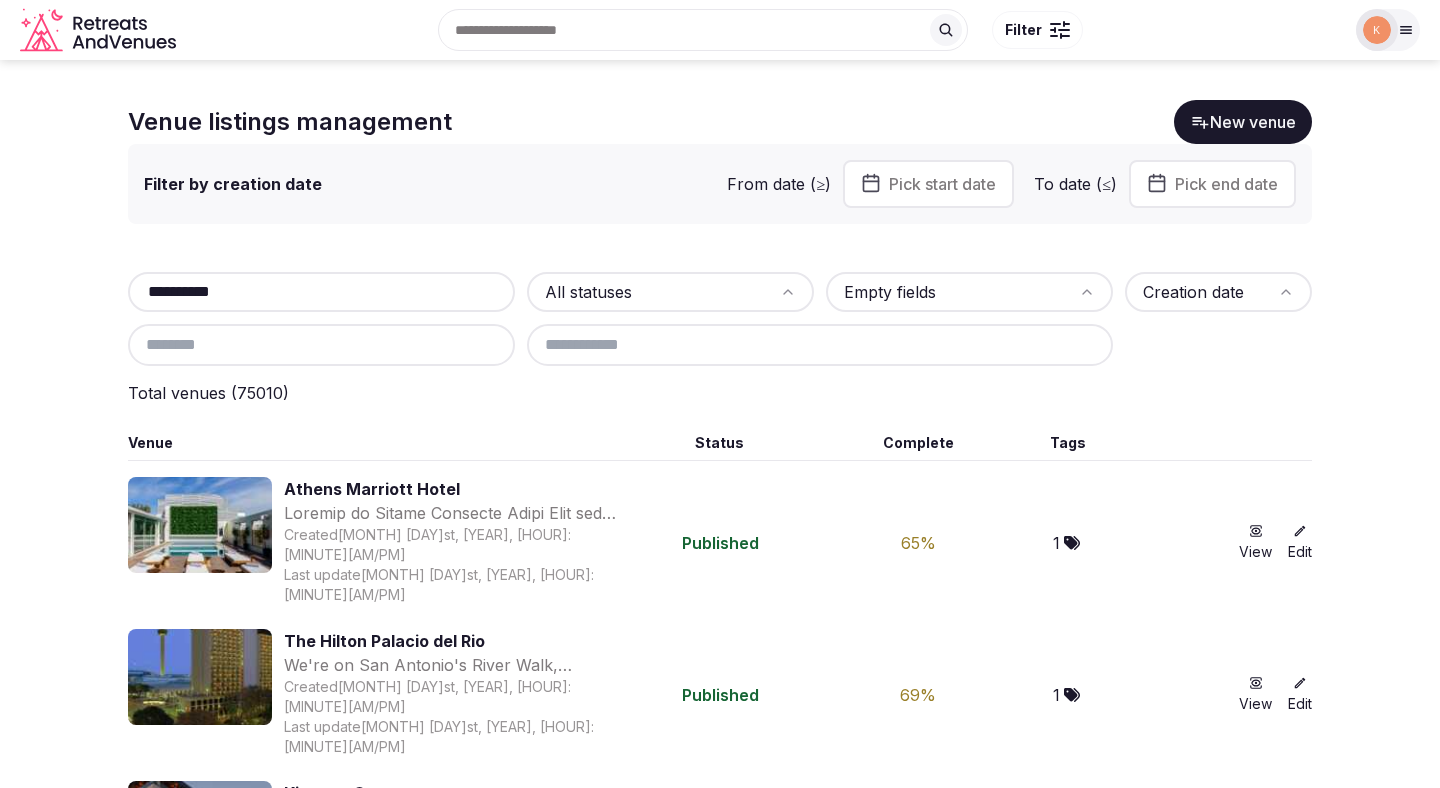 type on "**********" 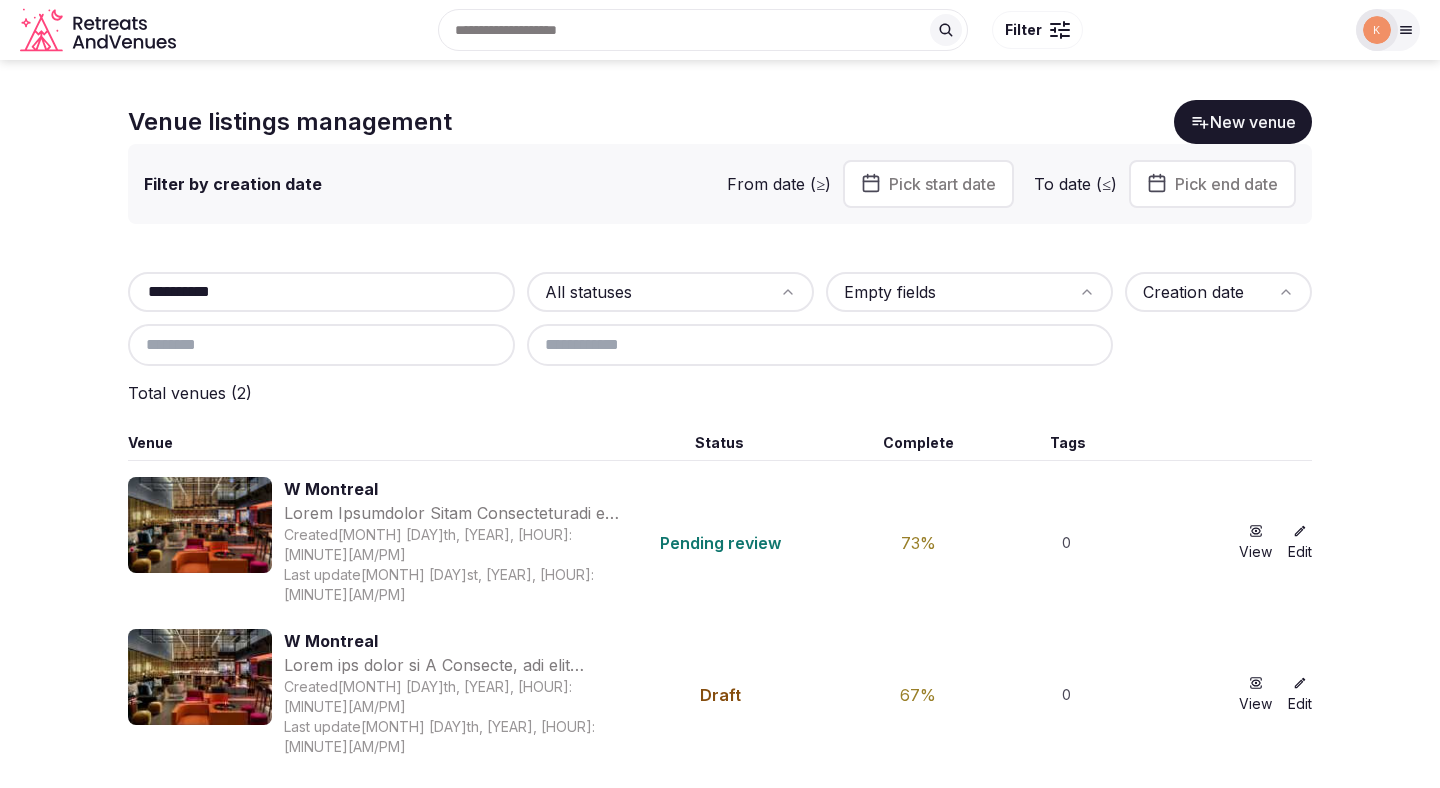 click on "W Montreal" at bounding box center [451, 641] 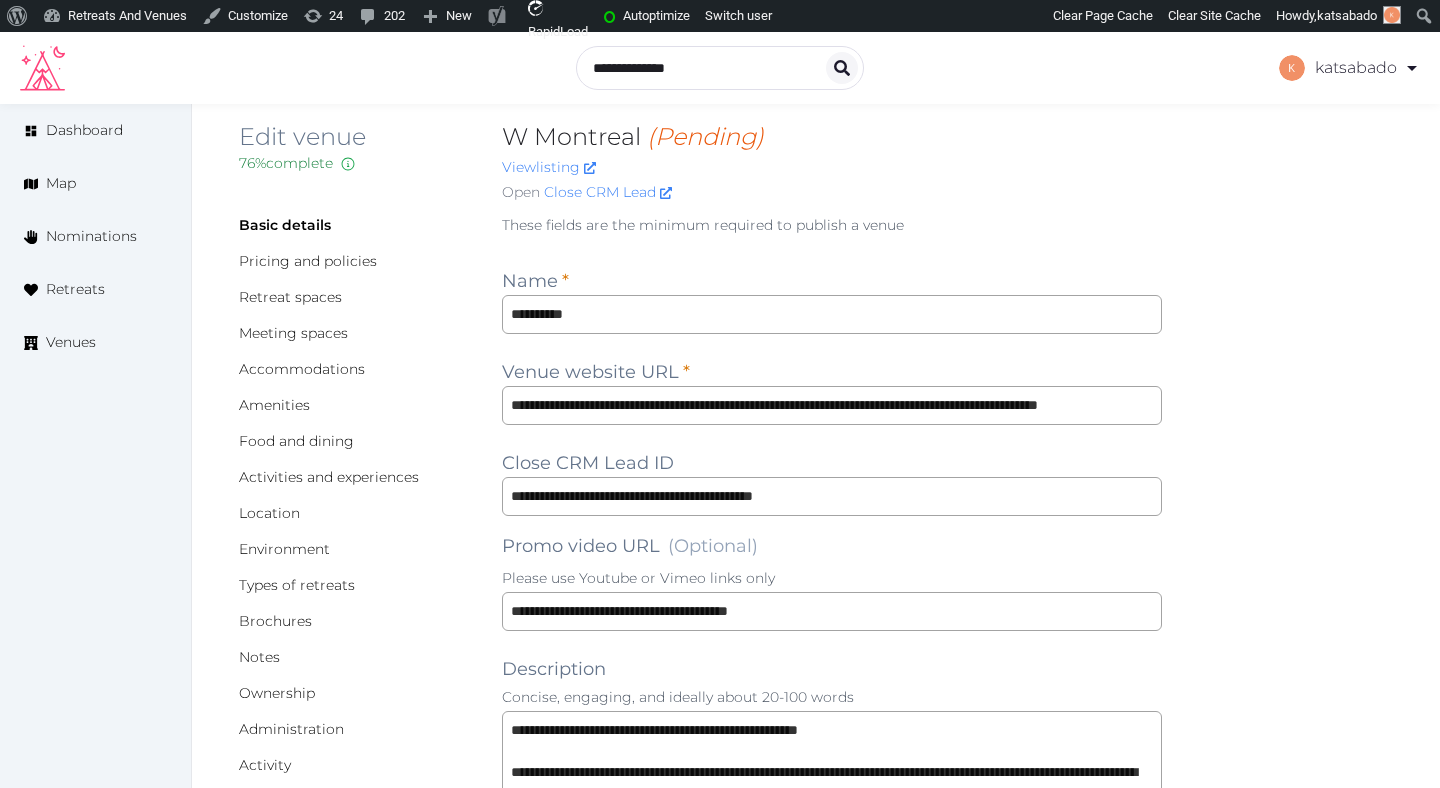 scroll, scrollTop: 0, scrollLeft: 0, axis: both 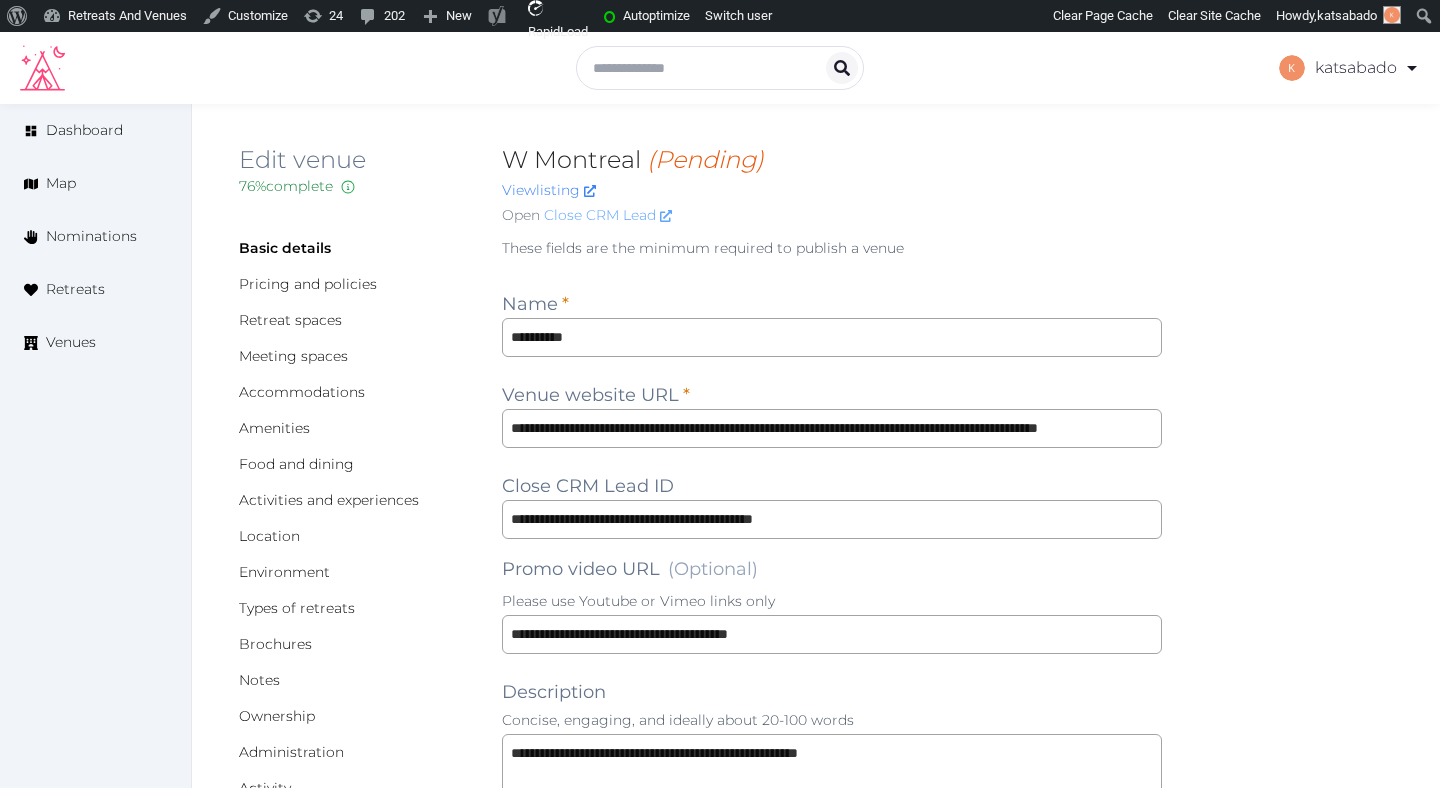 click on "Close CRM Lead" at bounding box center [608, 215] 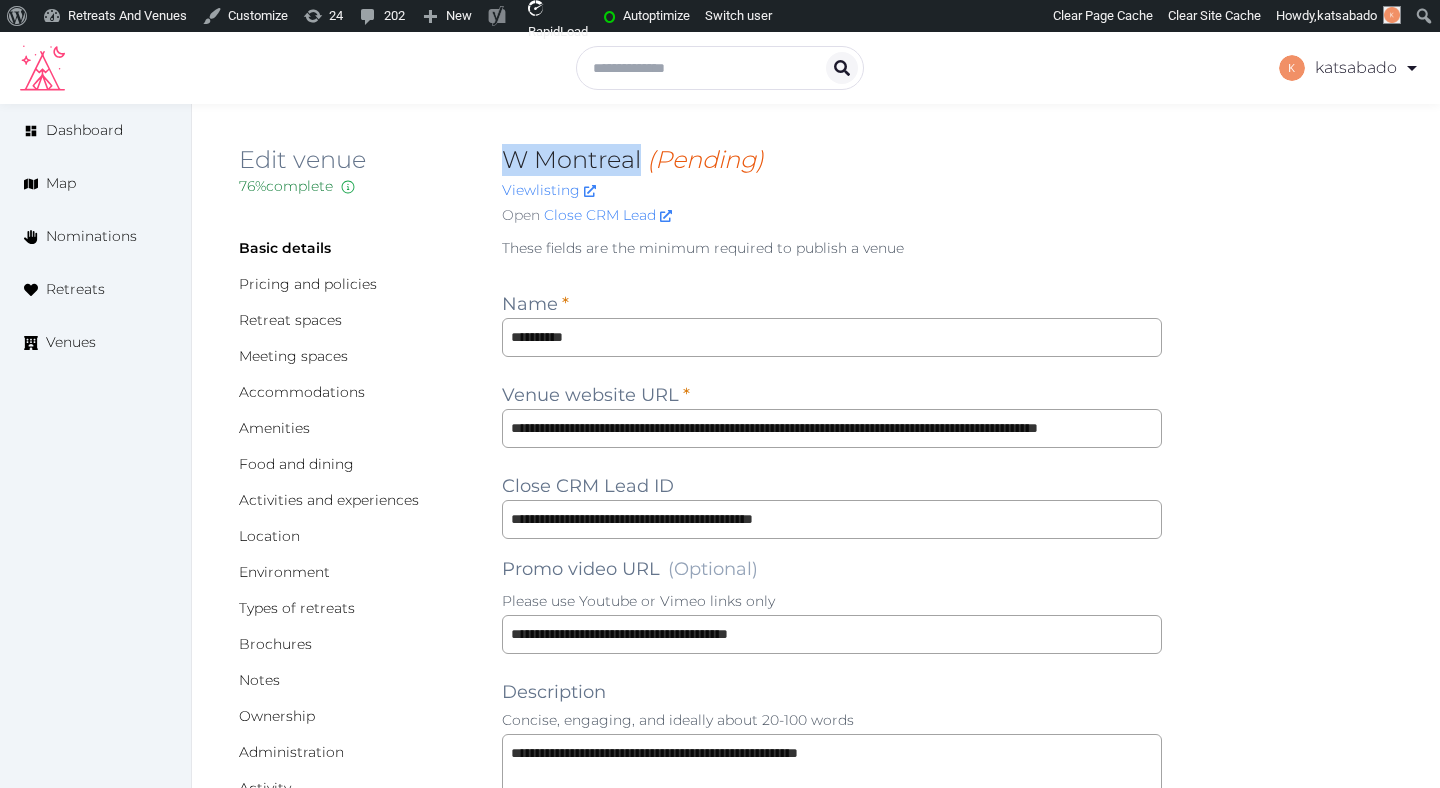 copy on "W Montreal" 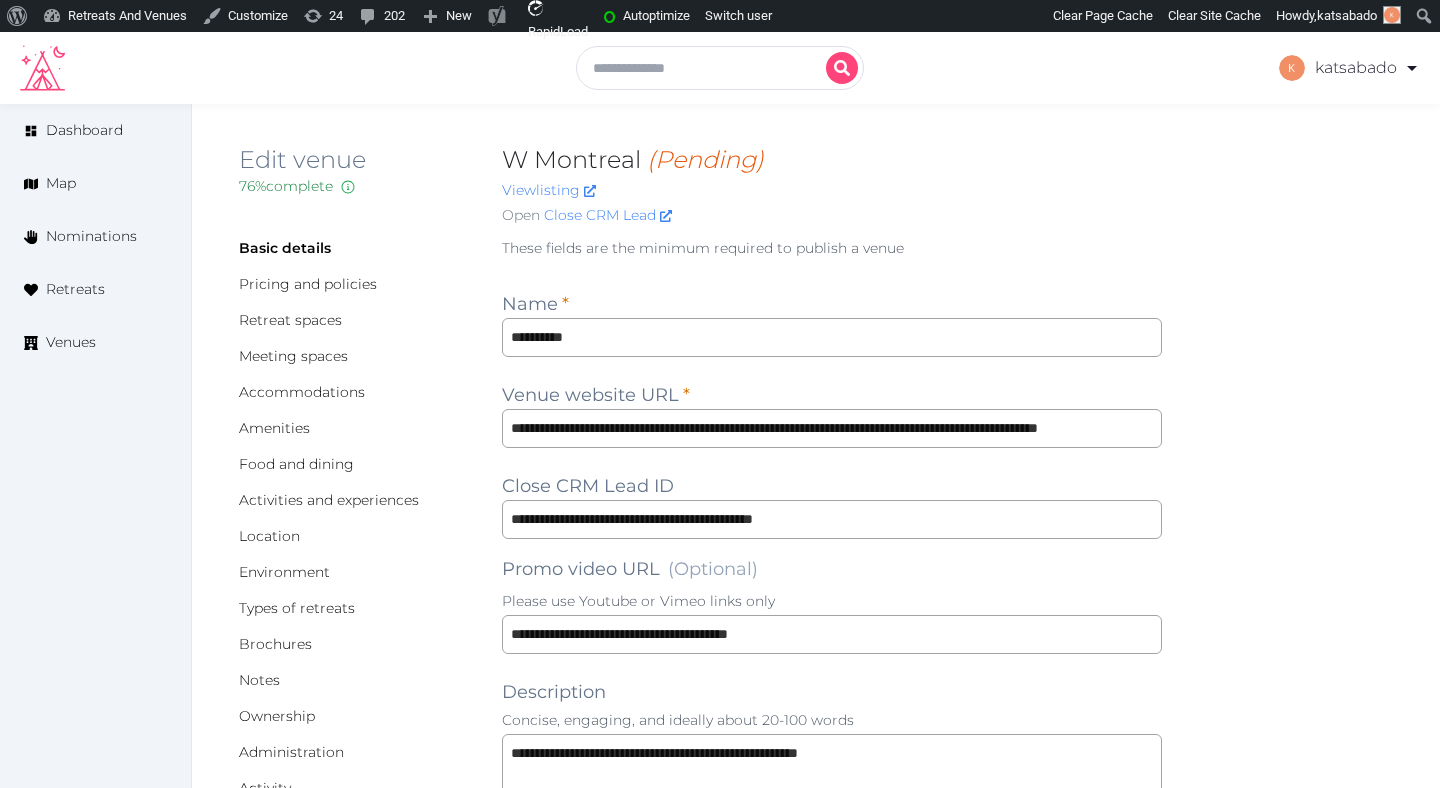 click at bounding box center (720, 68) 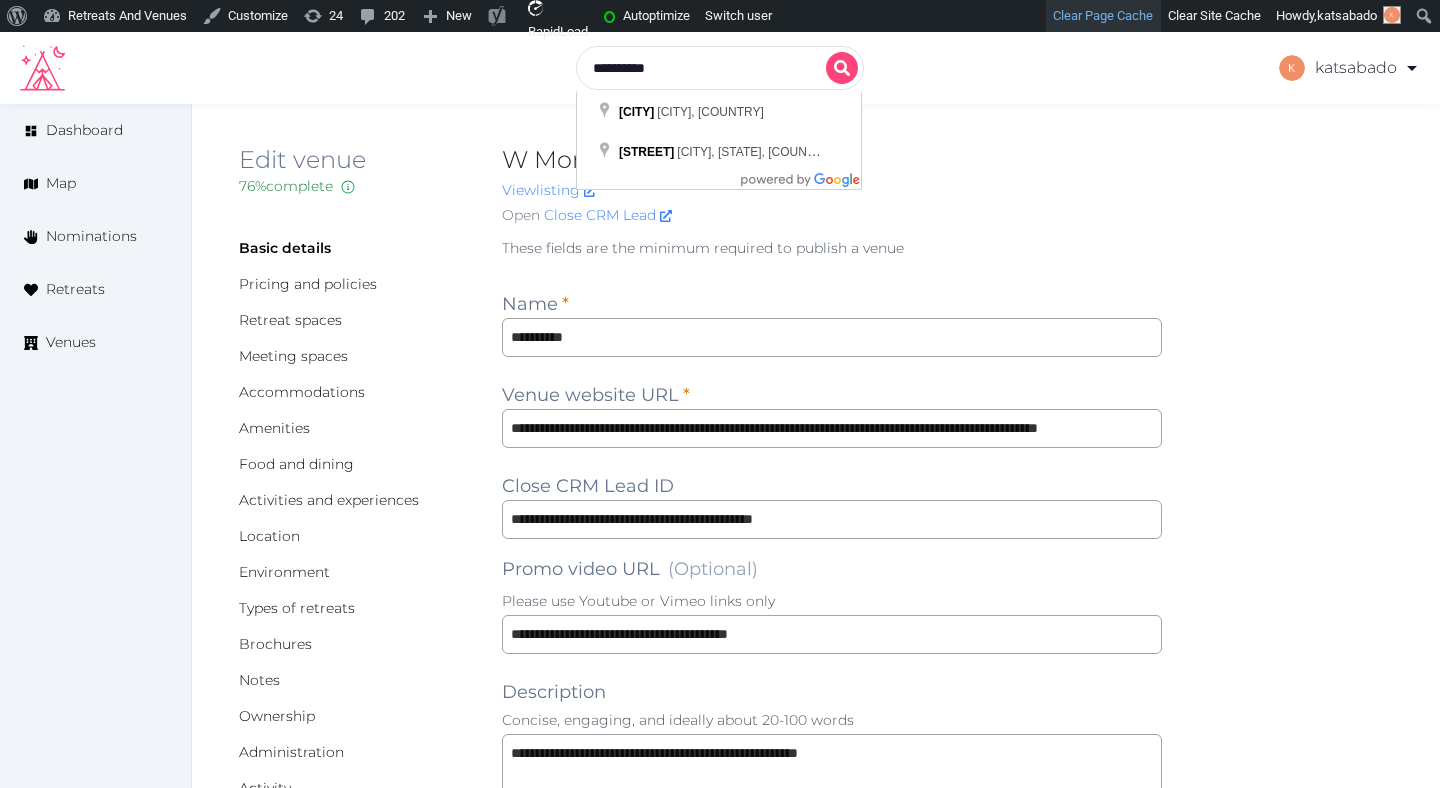 type on "**********" 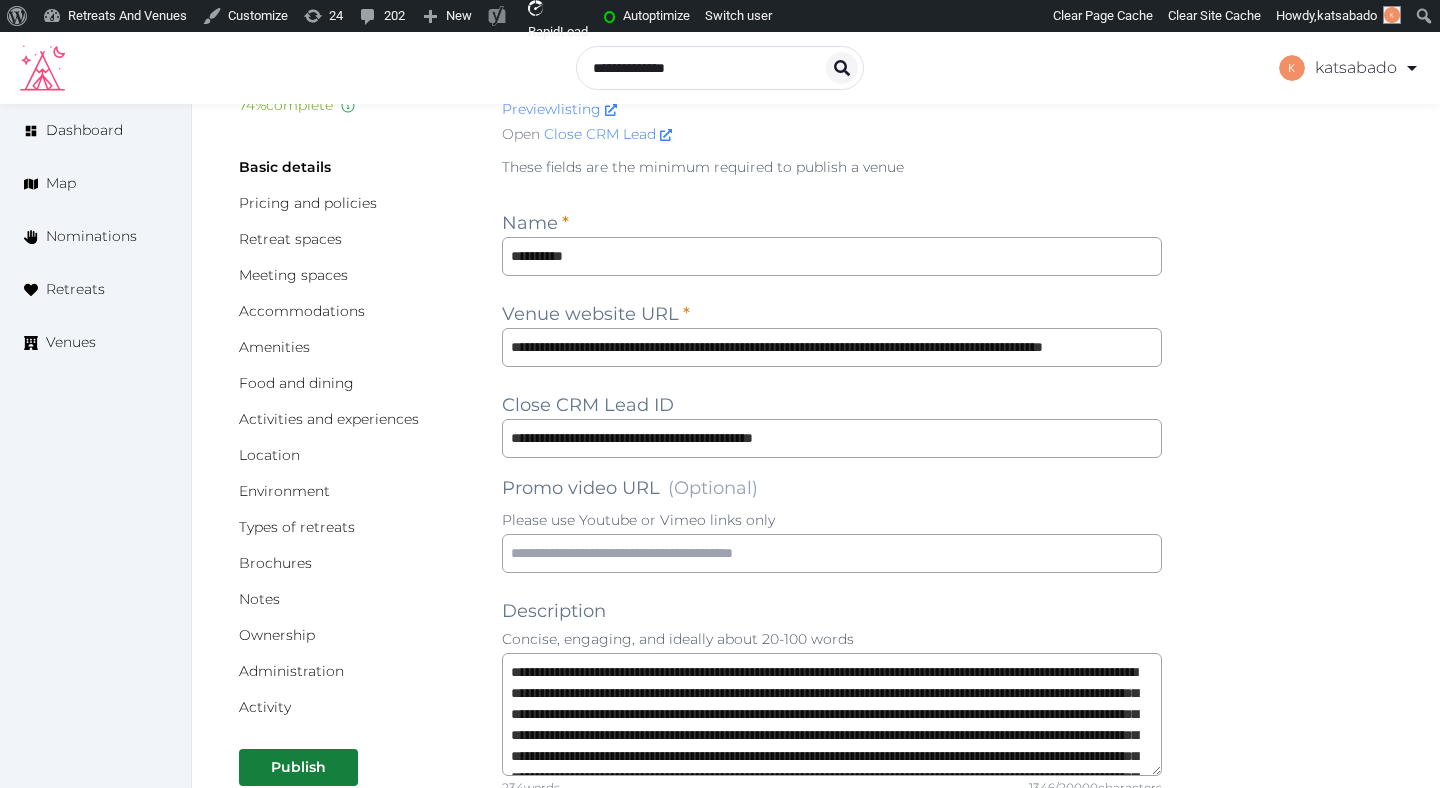 scroll, scrollTop: 0, scrollLeft: 0, axis: both 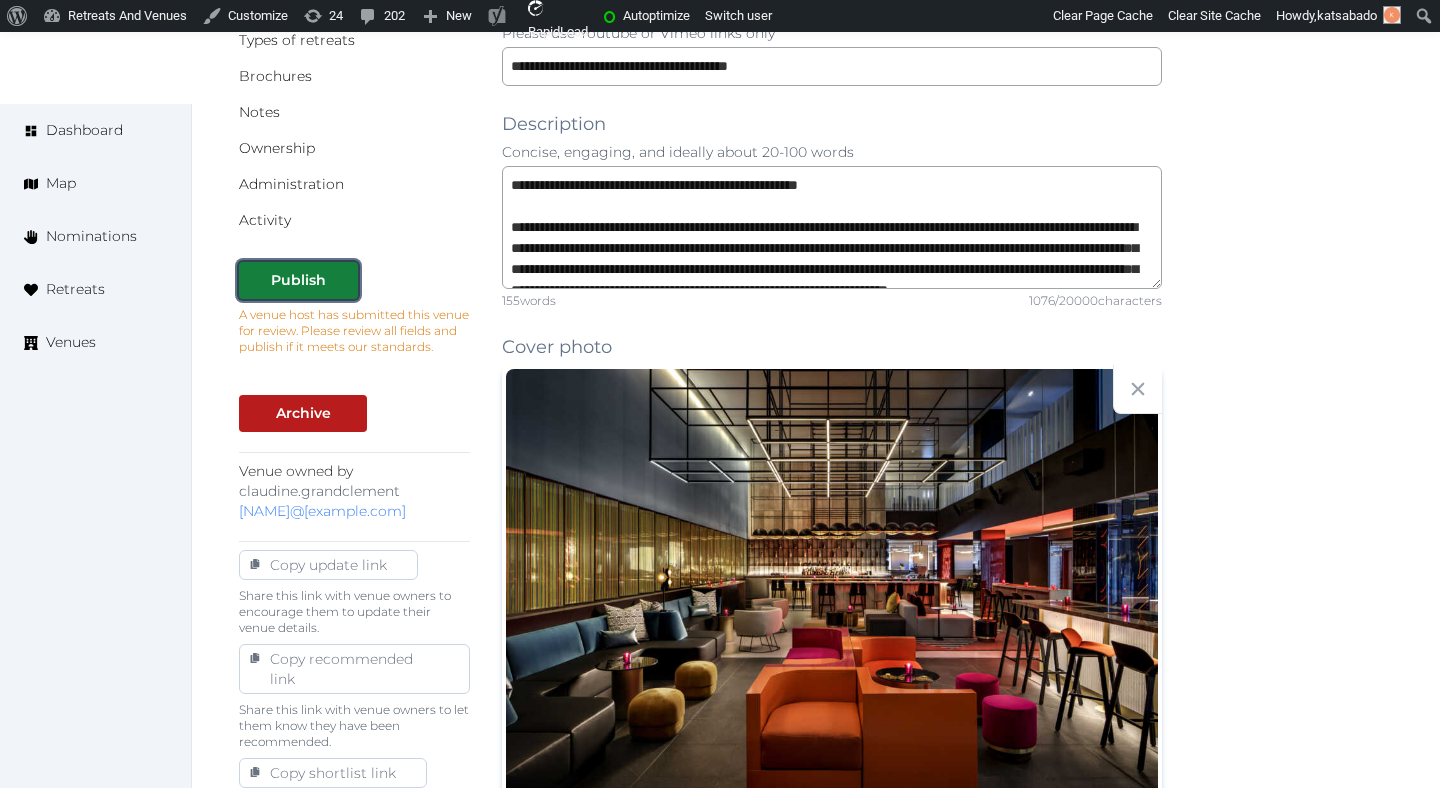 drag, startPoint x: 324, startPoint y: 289, endPoint x: 435, endPoint y: 339, distance: 121.74153 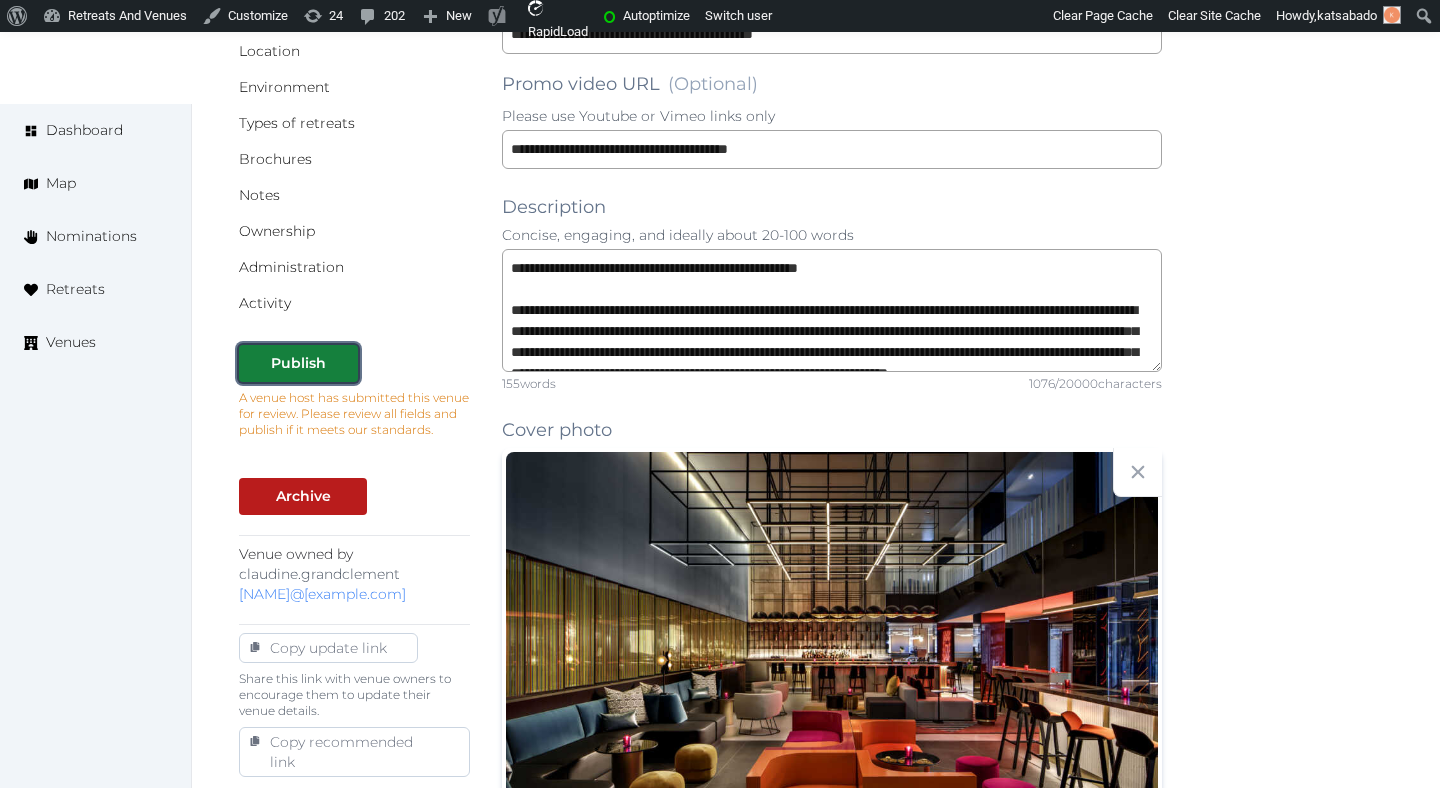 scroll, scrollTop: 346, scrollLeft: 0, axis: vertical 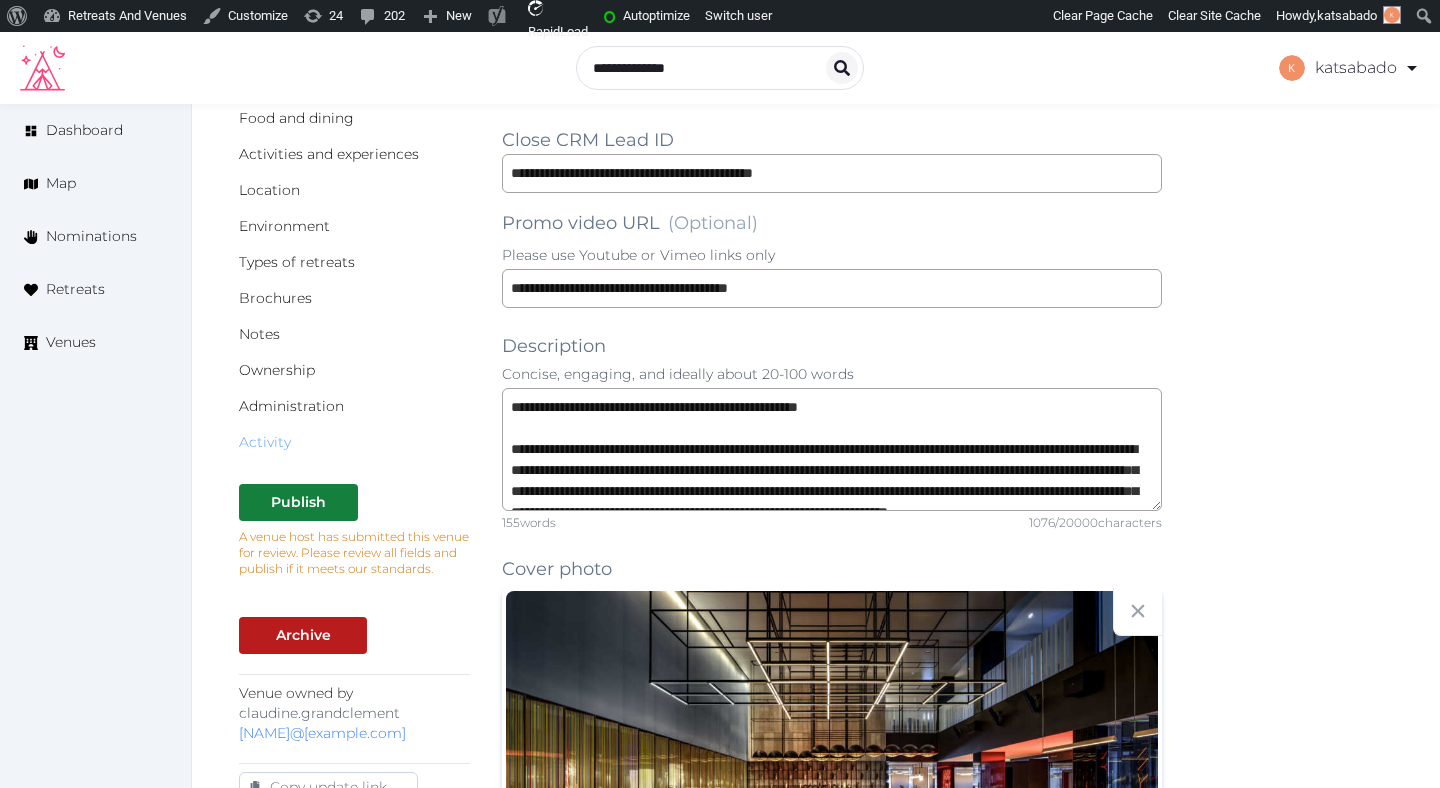 click on "Activity" at bounding box center (265, 442) 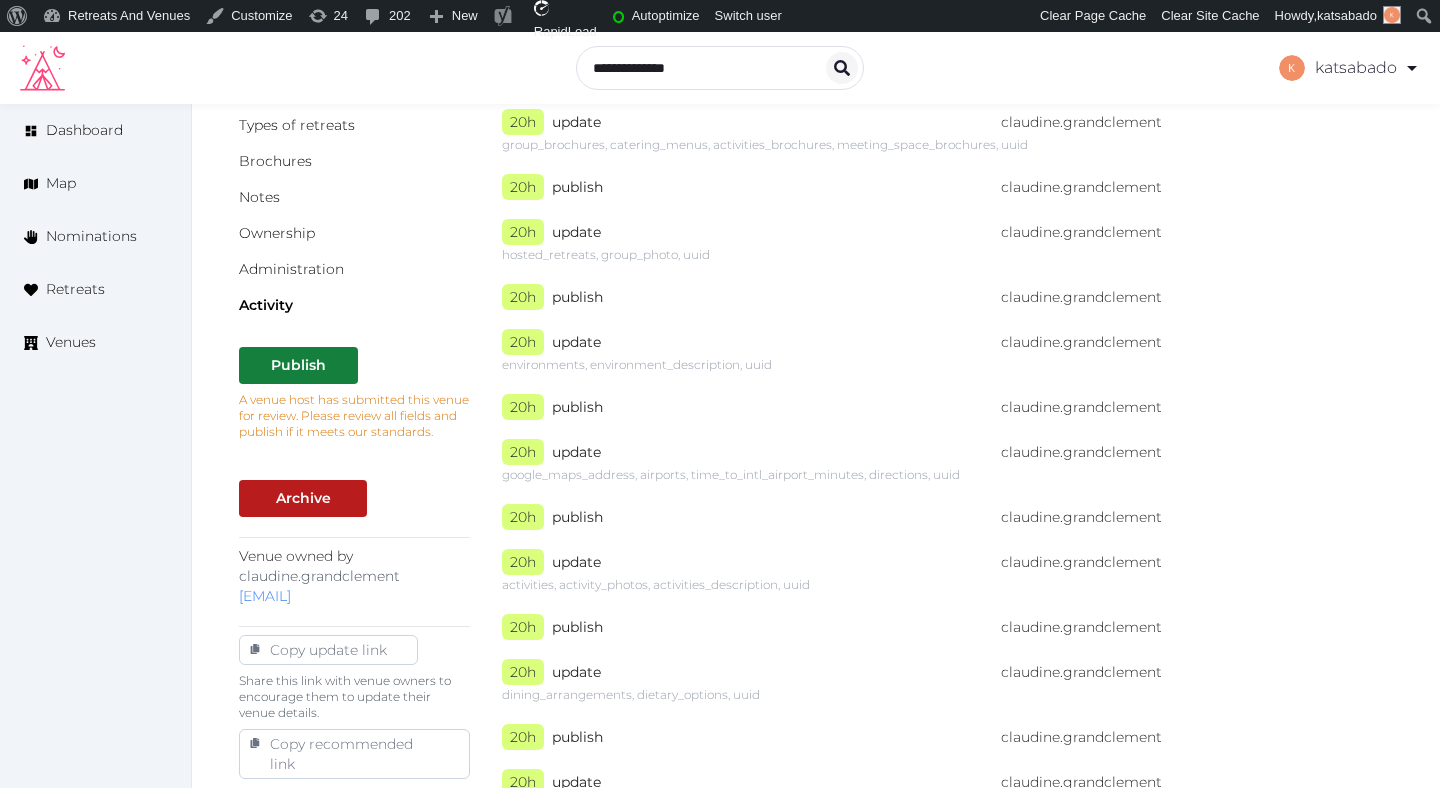 scroll, scrollTop: 489, scrollLeft: 0, axis: vertical 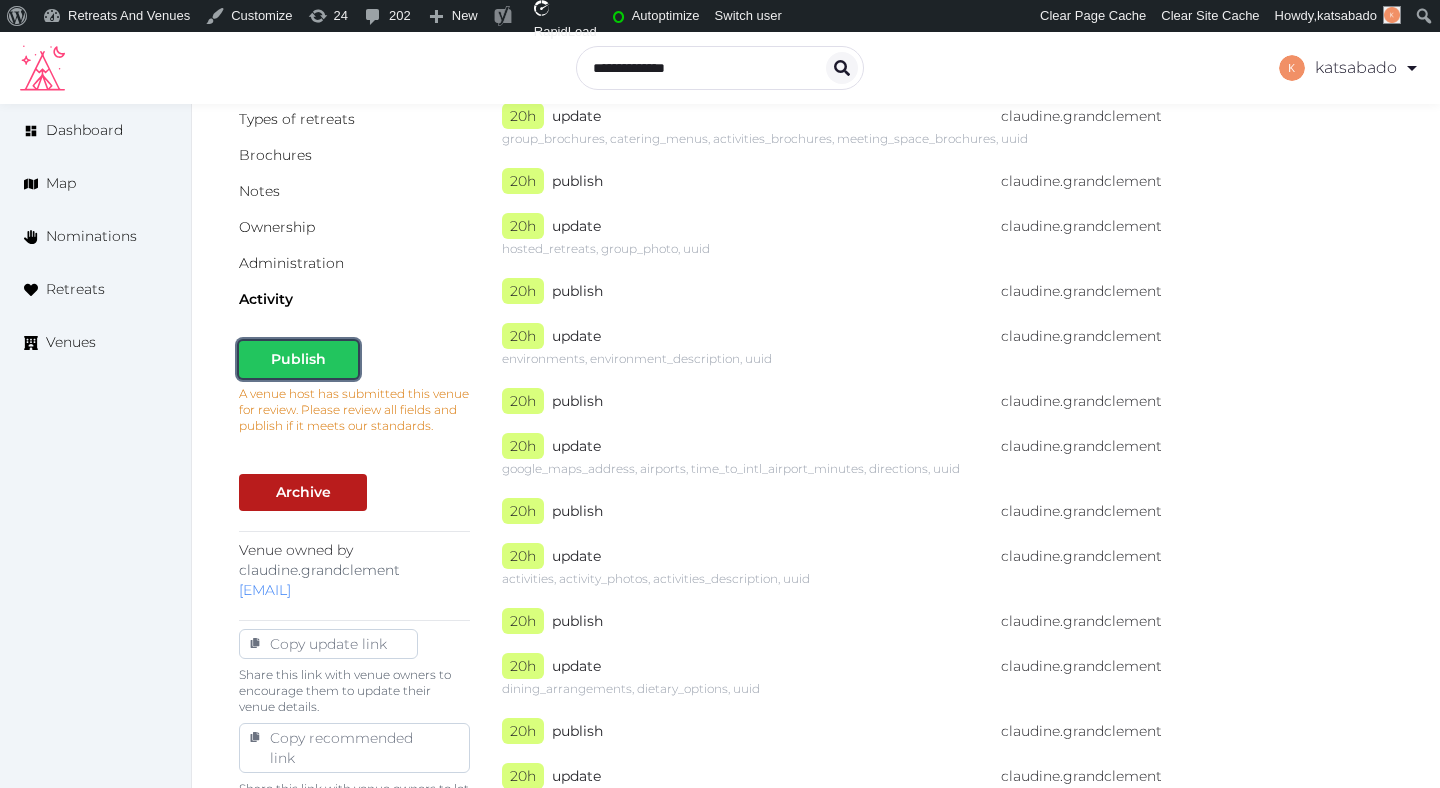 click on "Publish" at bounding box center [298, 359] 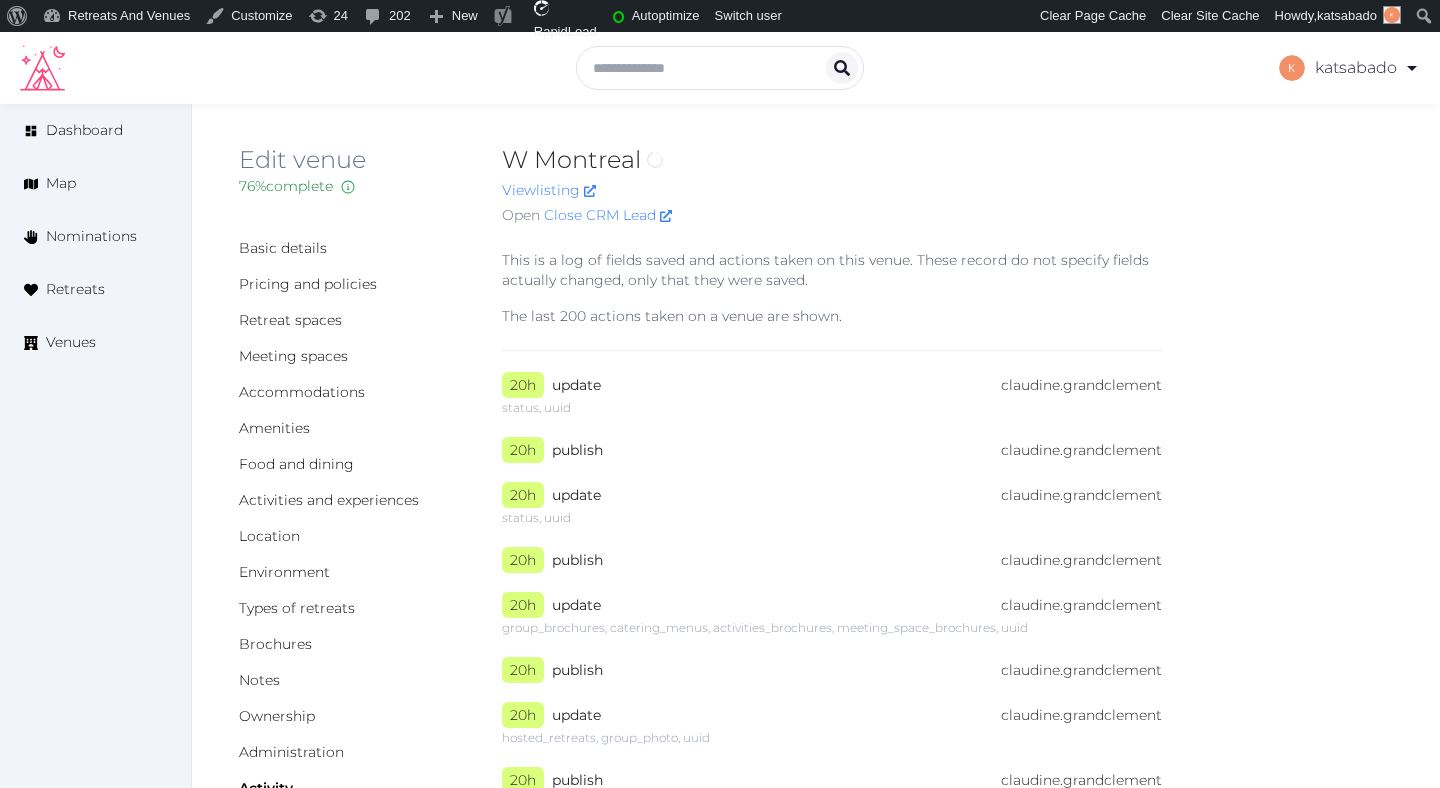 scroll, scrollTop: 489, scrollLeft: 0, axis: vertical 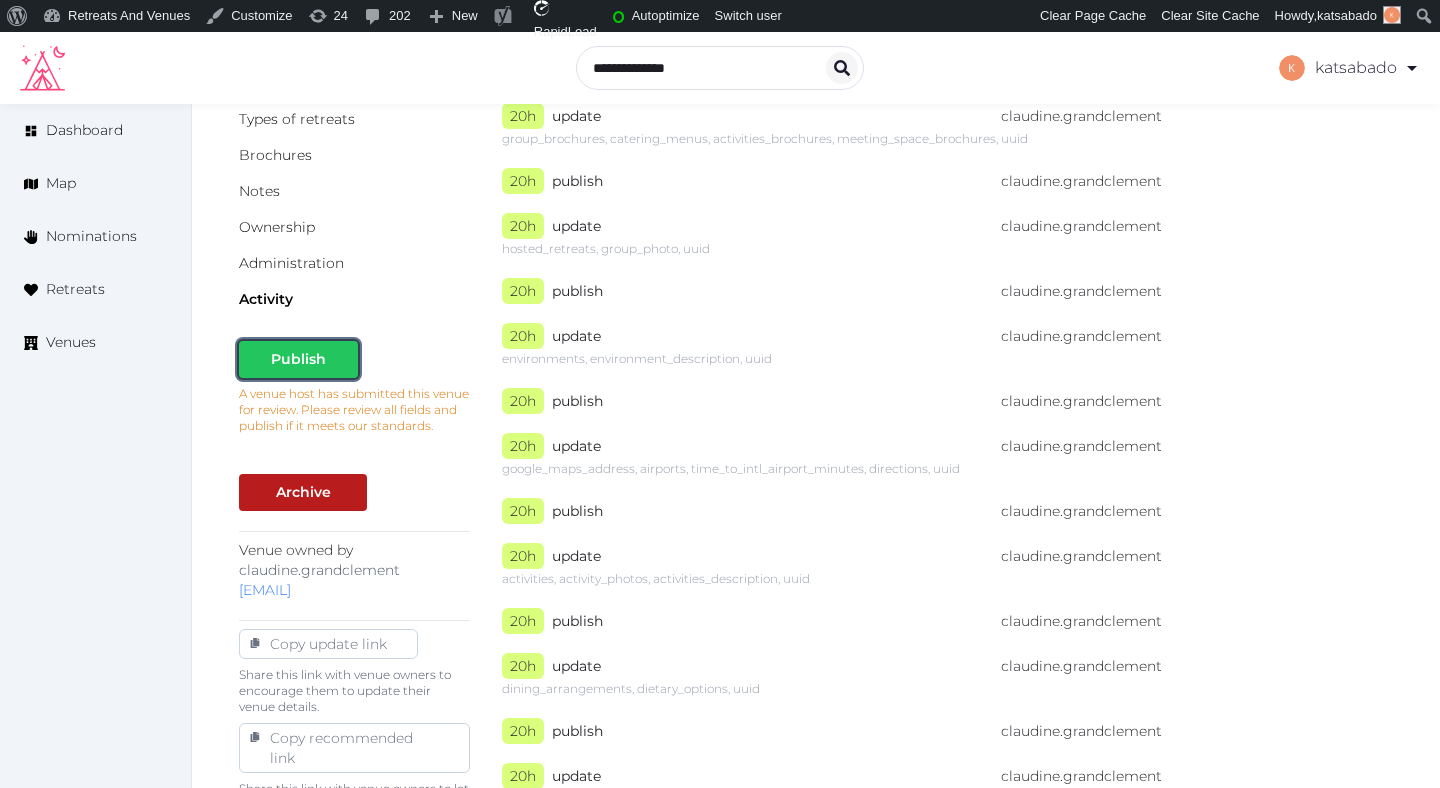 click on "Publish" at bounding box center [298, 359] 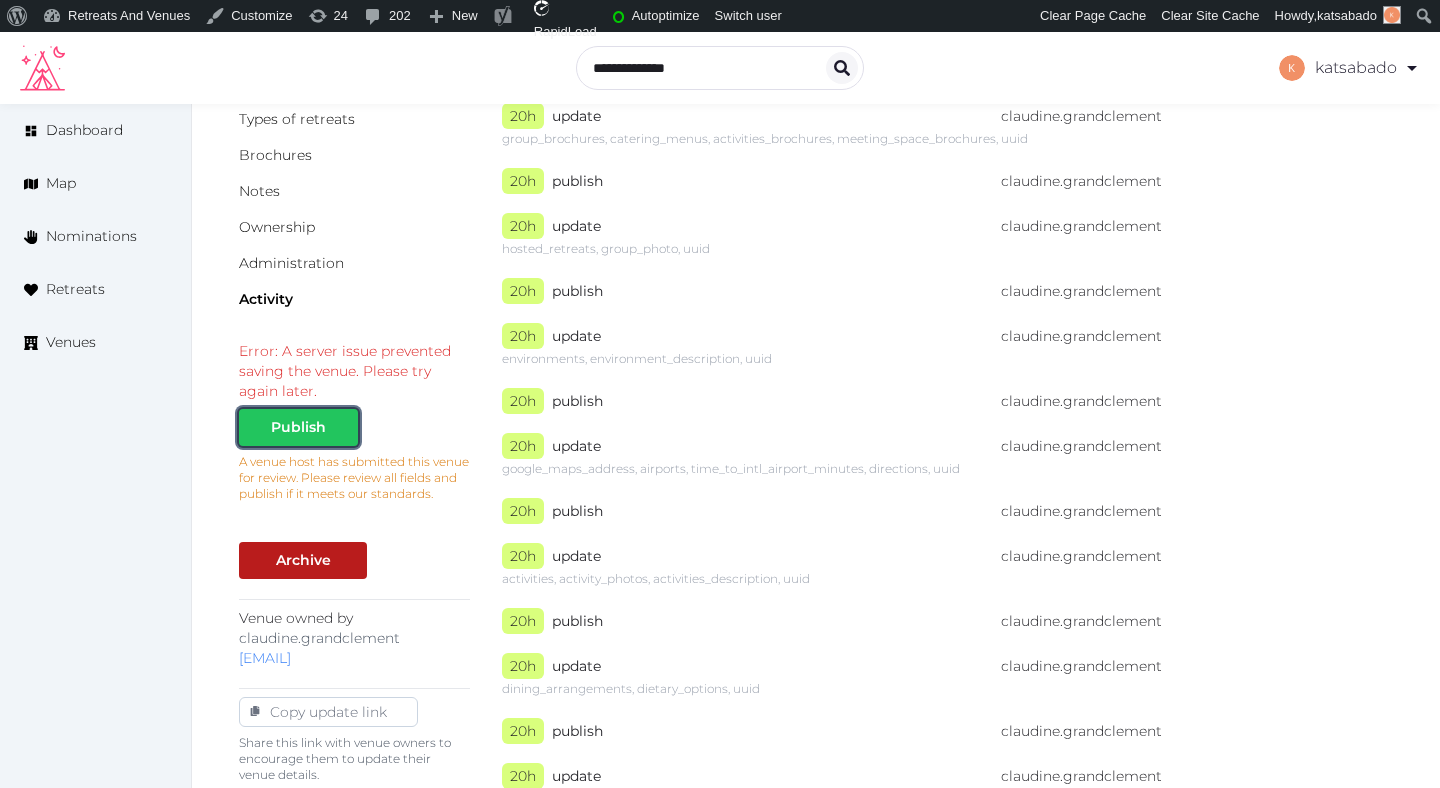 click on "Publish" at bounding box center (298, 427) 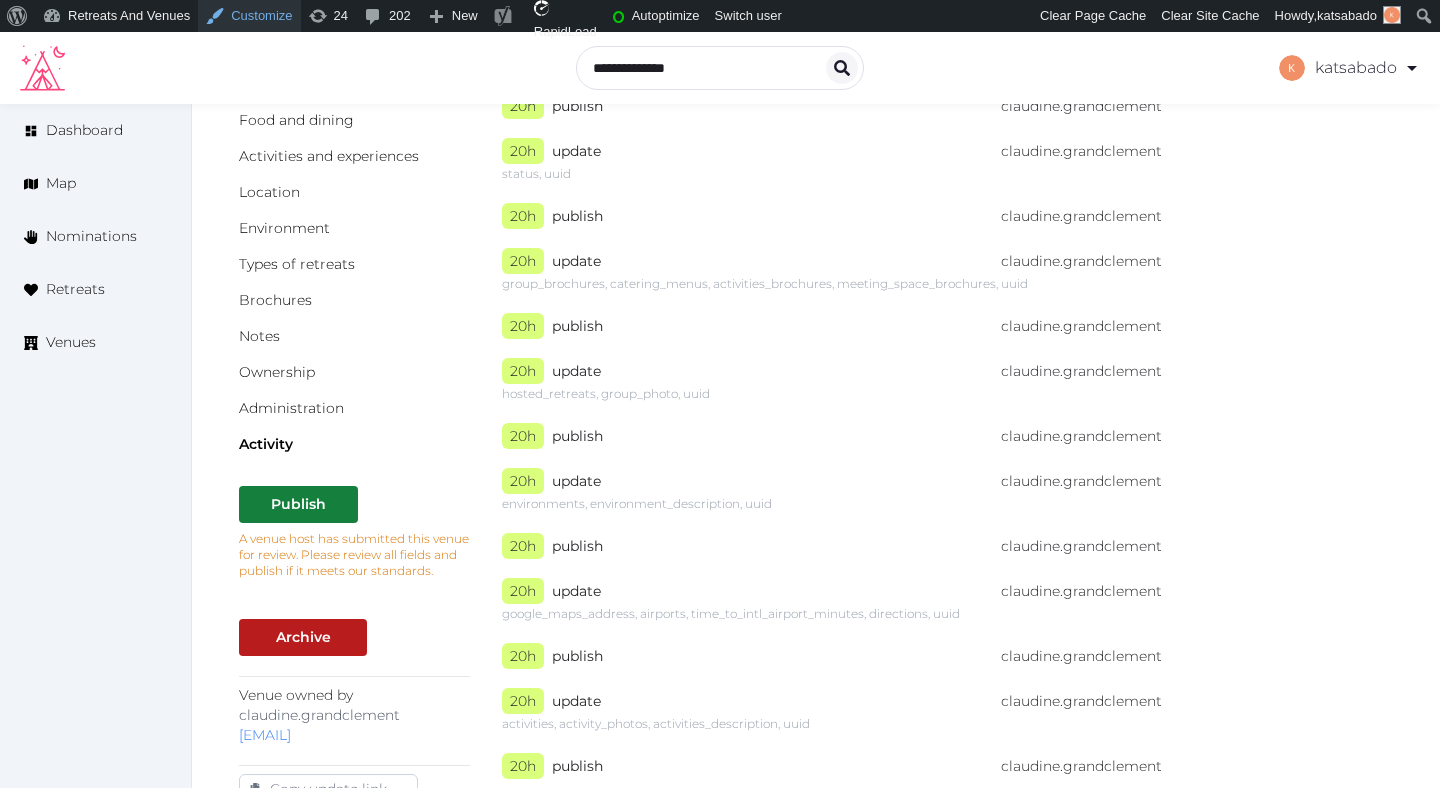 scroll, scrollTop: 318, scrollLeft: 0, axis: vertical 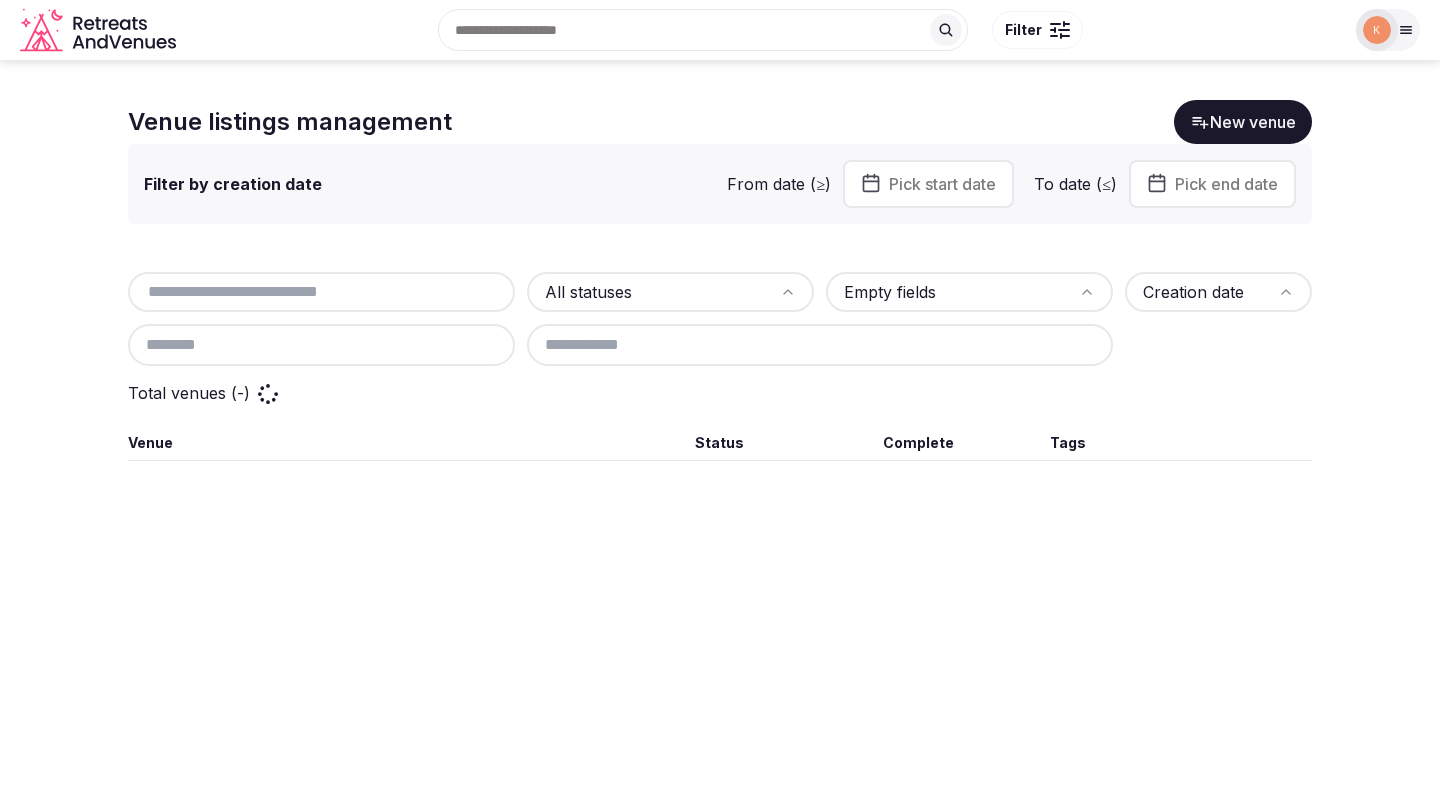 click at bounding box center (321, 292) 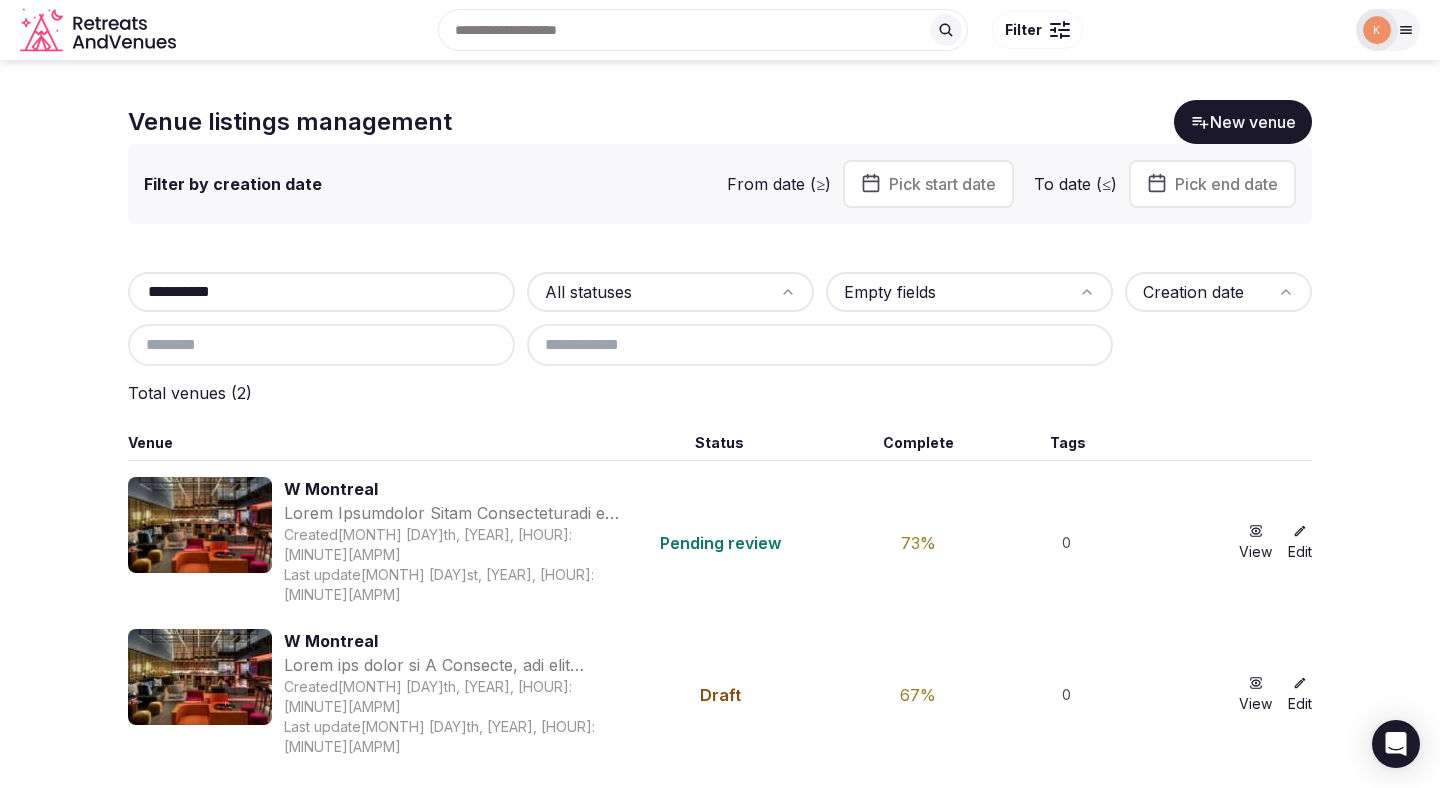 click on "**********" at bounding box center [321, 292] 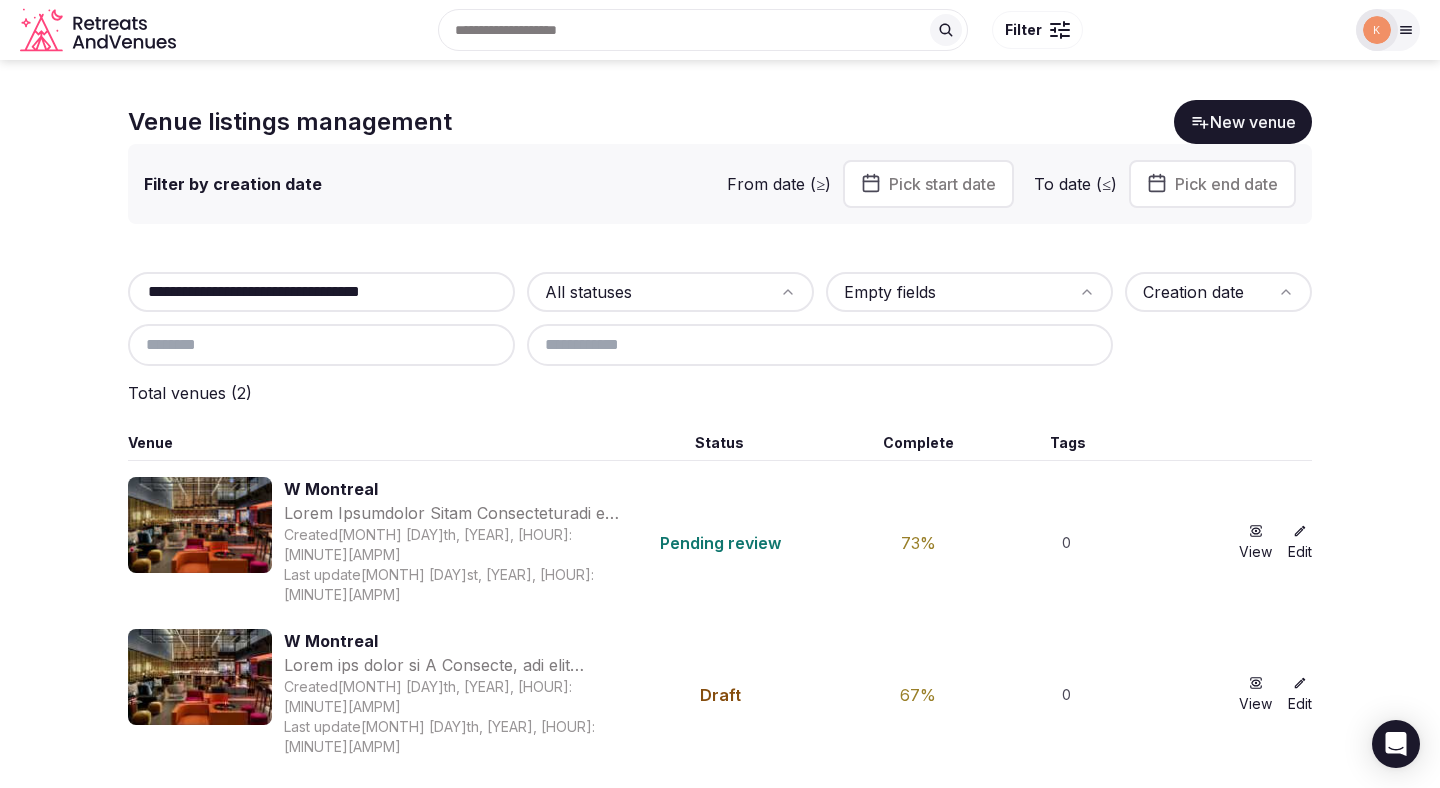 type on "**********" 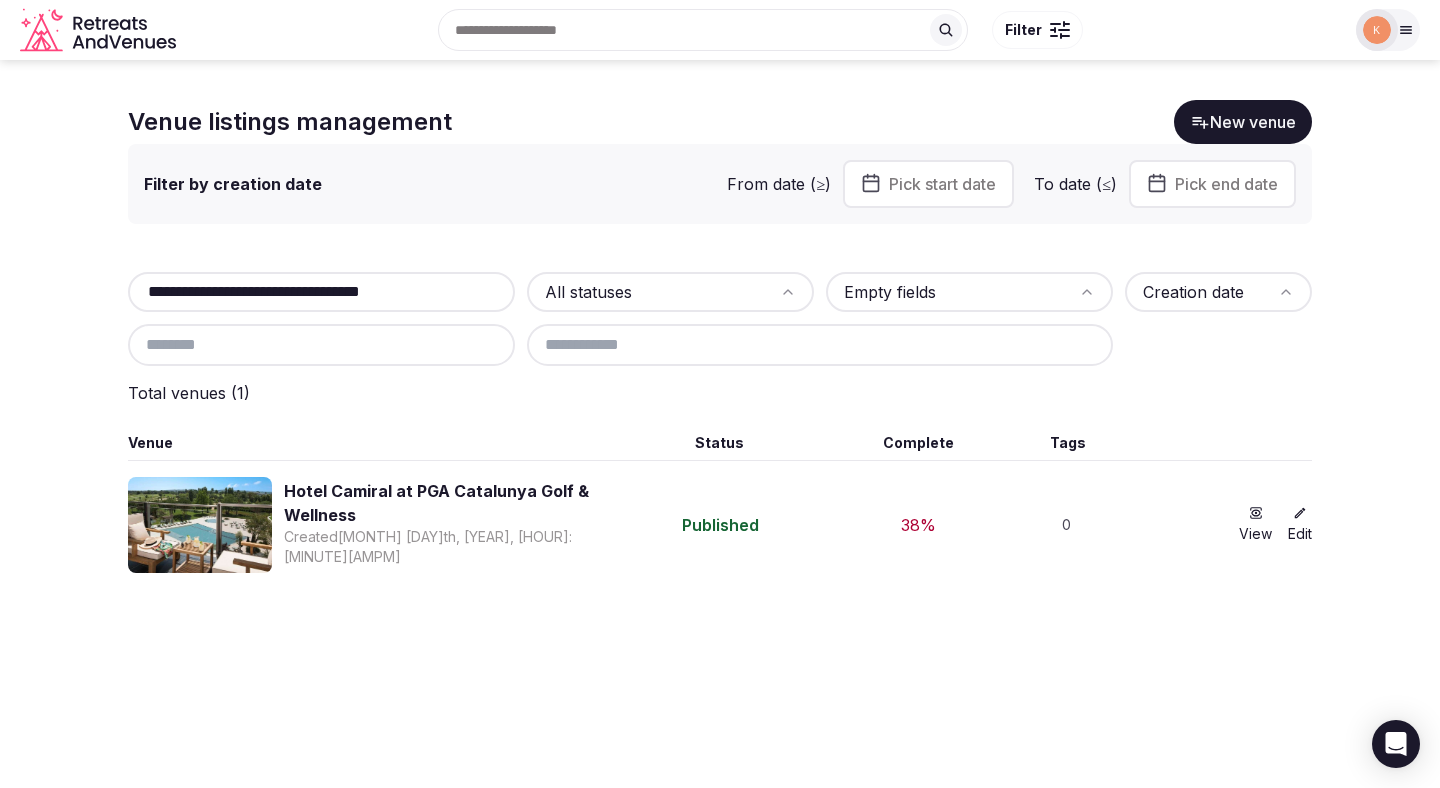 click on "Hotel Camiral at PGA Catalunya Golf & Wellness" at bounding box center (451, 503) 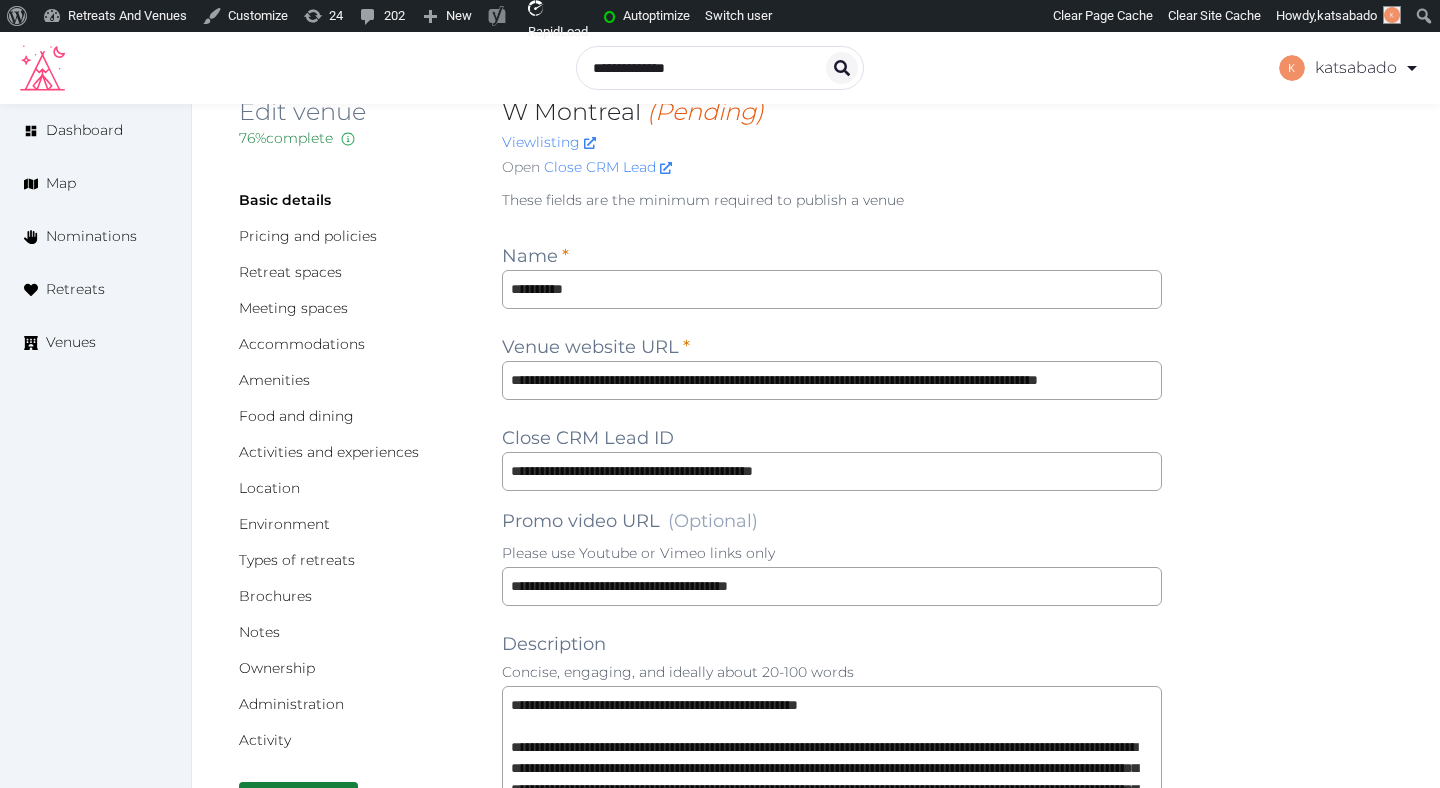 scroll, scrollTop: 0, scrollLeft: 0, axis: both 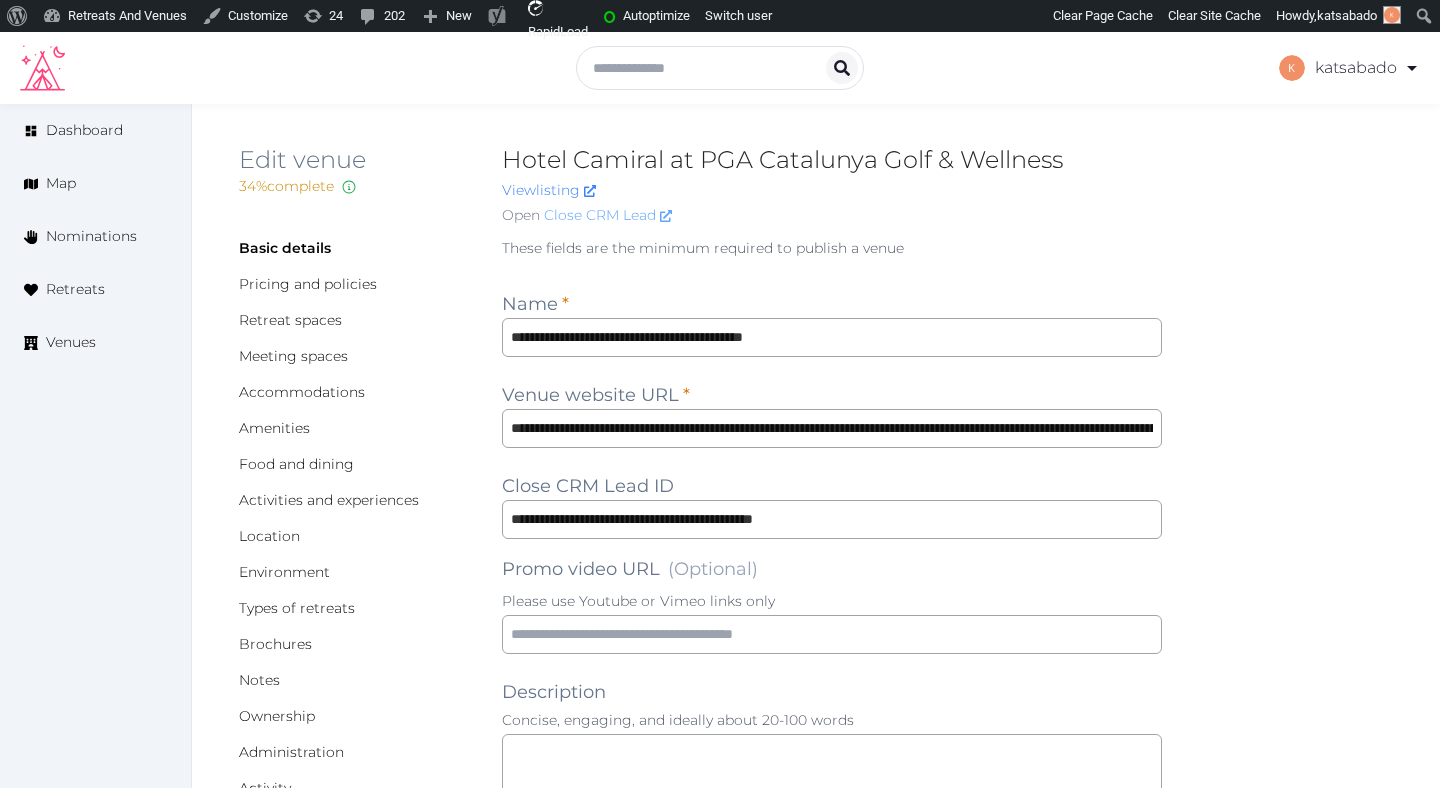 click on "Close CRM Lead" at bounding box center (608, 215) 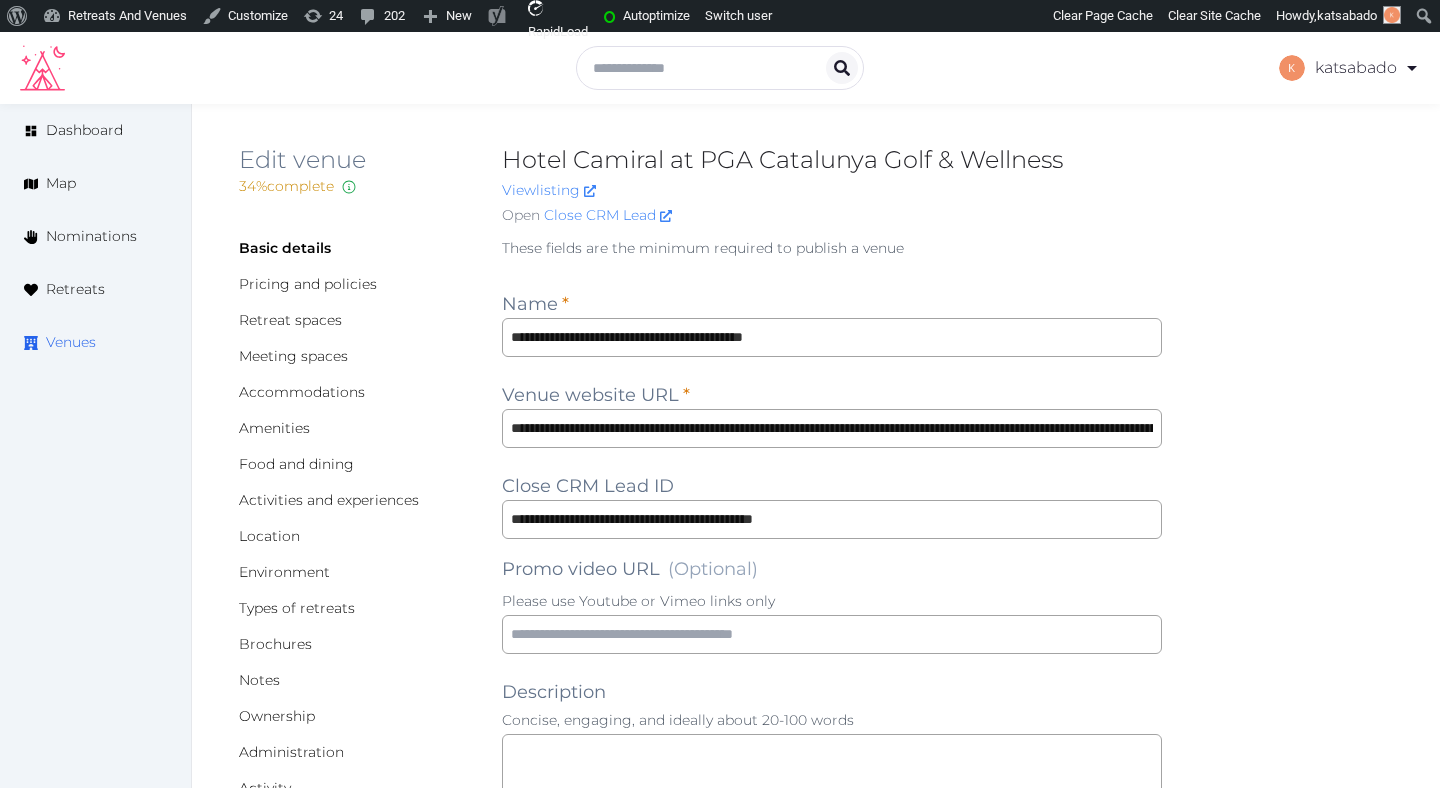 click on "Venues" at bounding box center (95, 342) 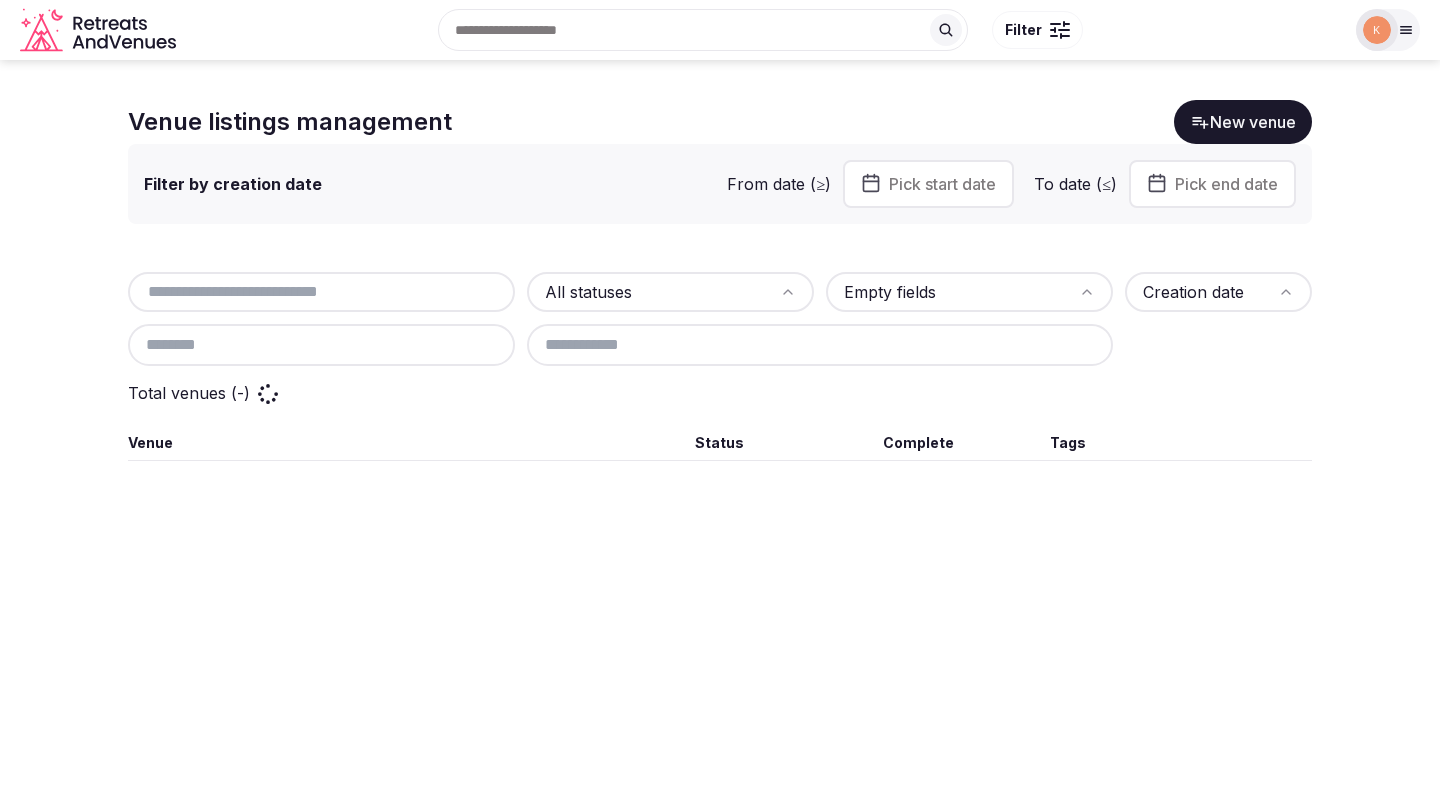 scroll, scrollTop: 0, scrollLeft: 0, axis: both 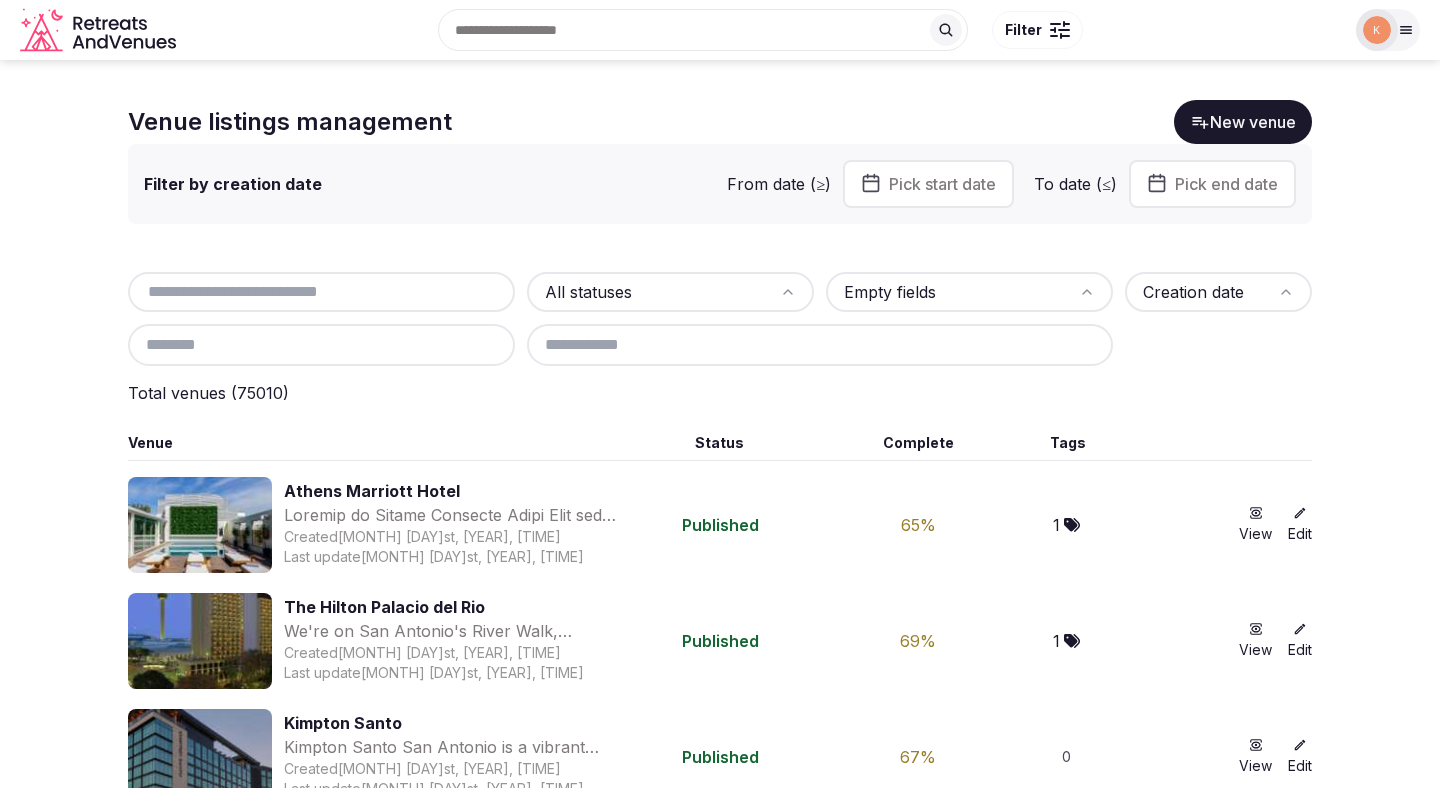 click at bounding box center (321, 292) 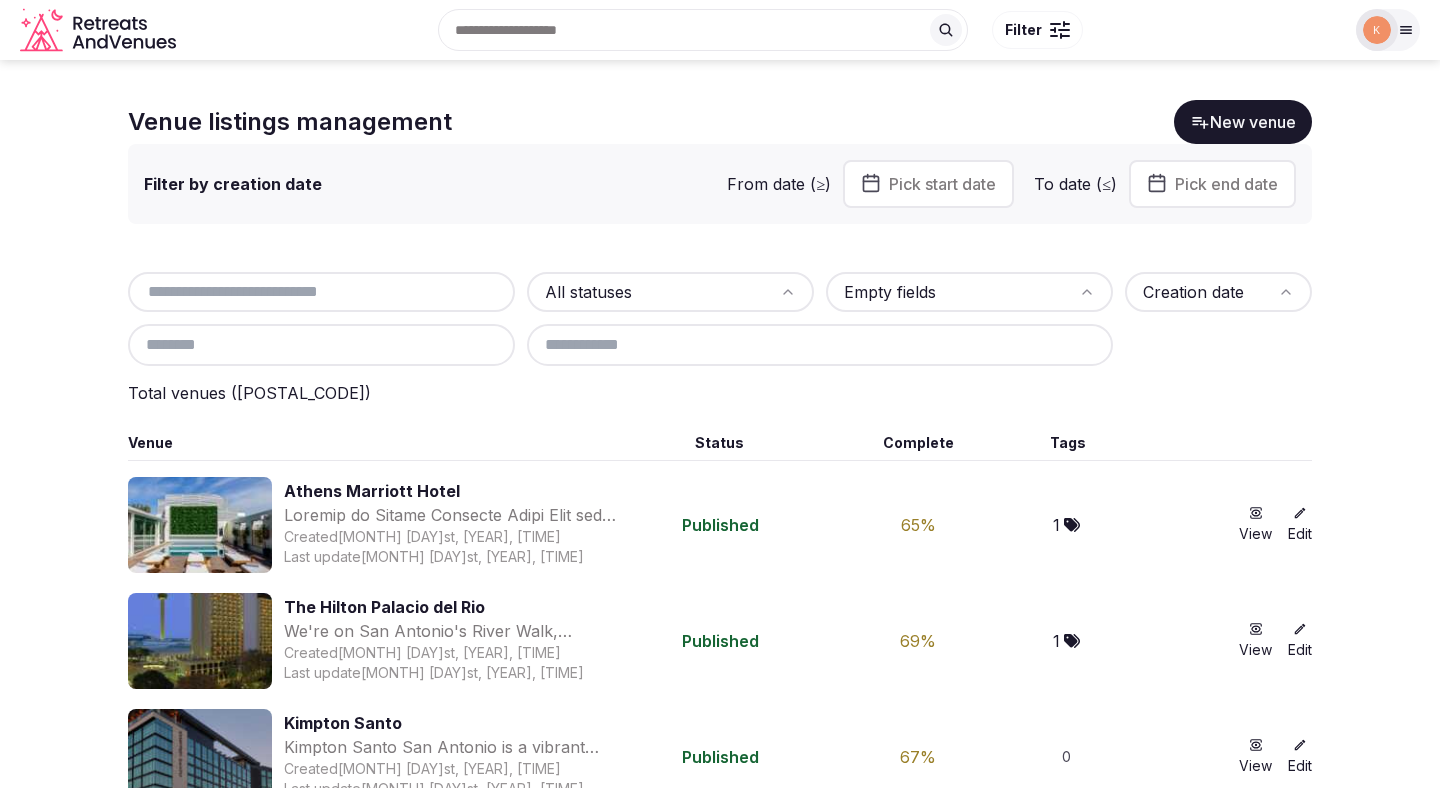 paste on "**********" 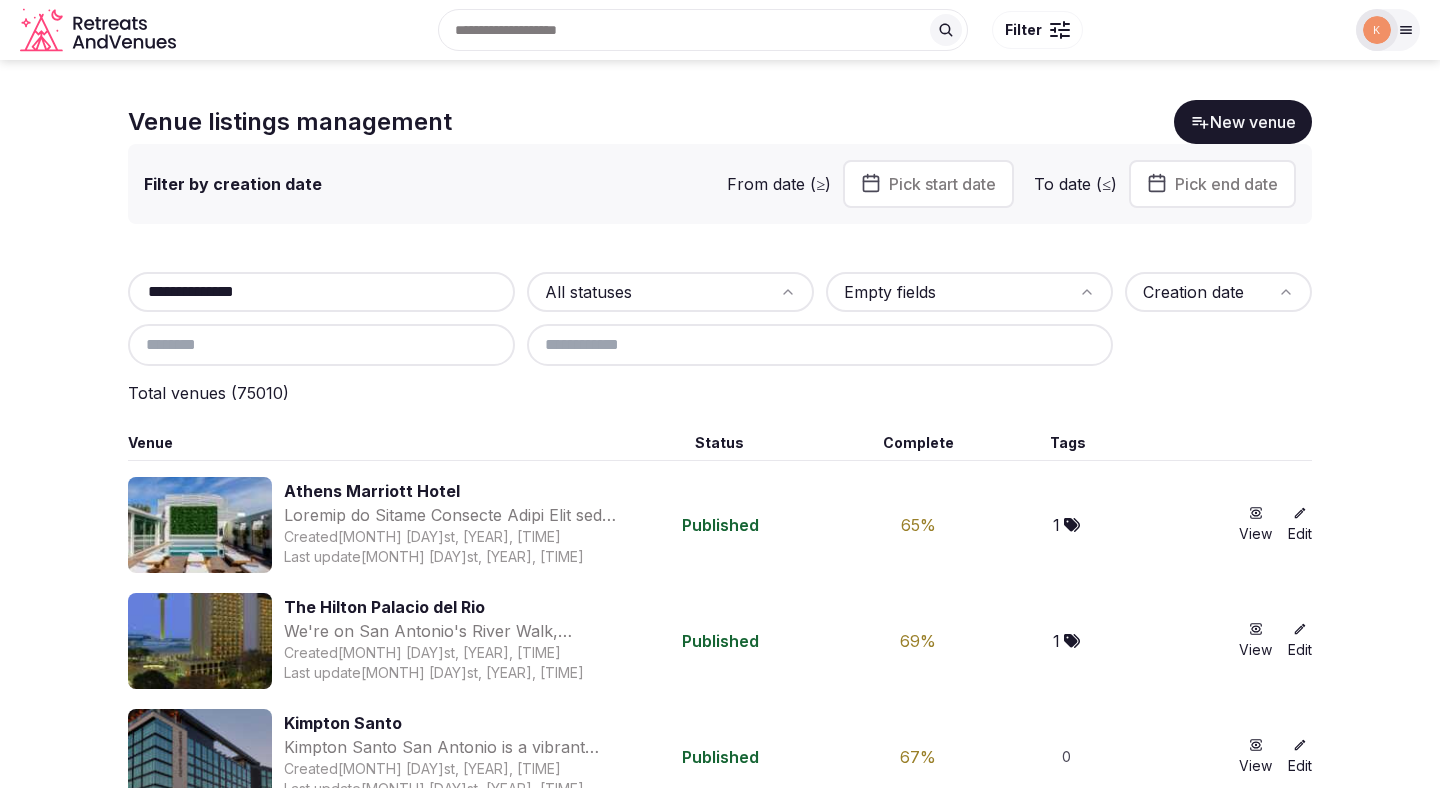 type on "**********" 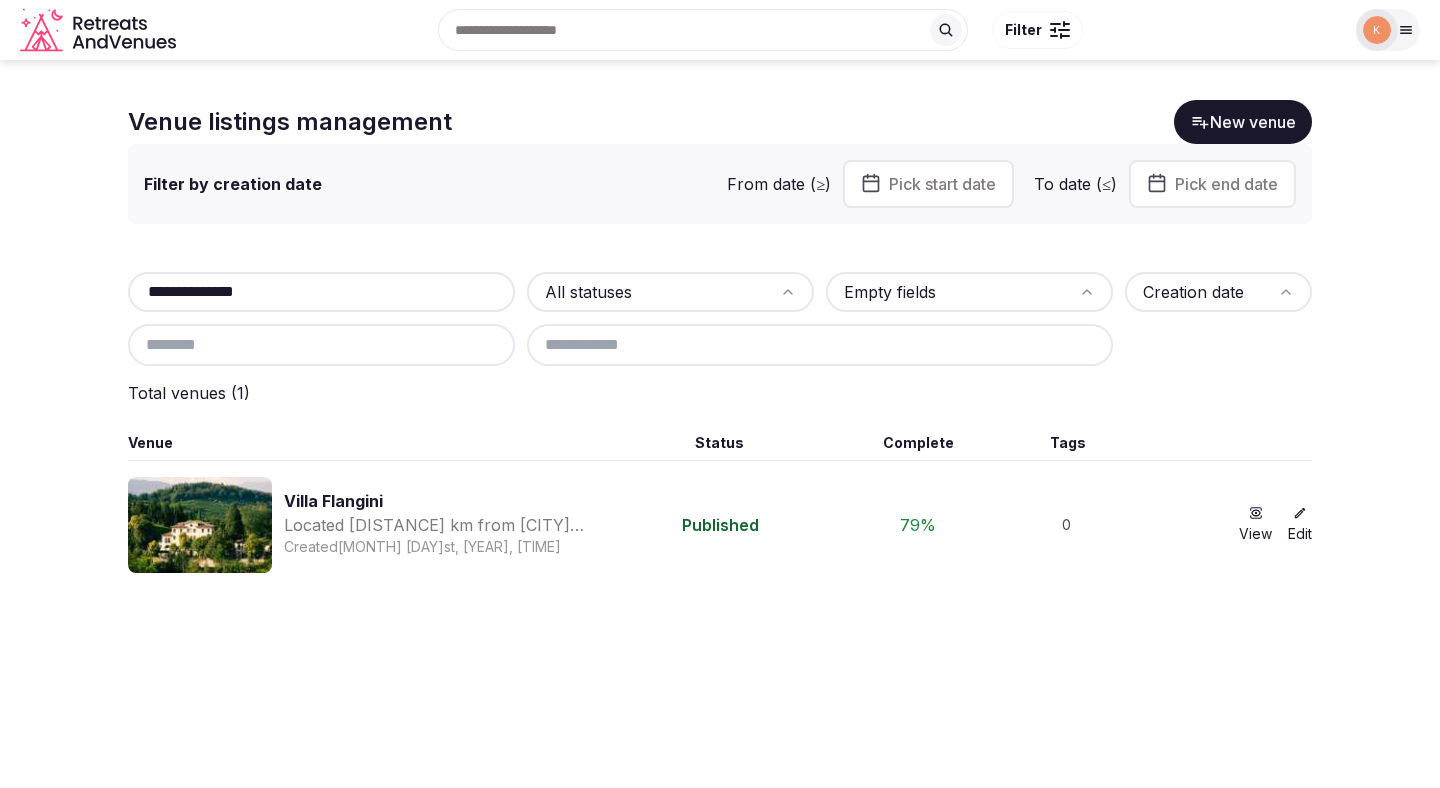 click on "Villa Flangini" at bounding box center (451, 501) 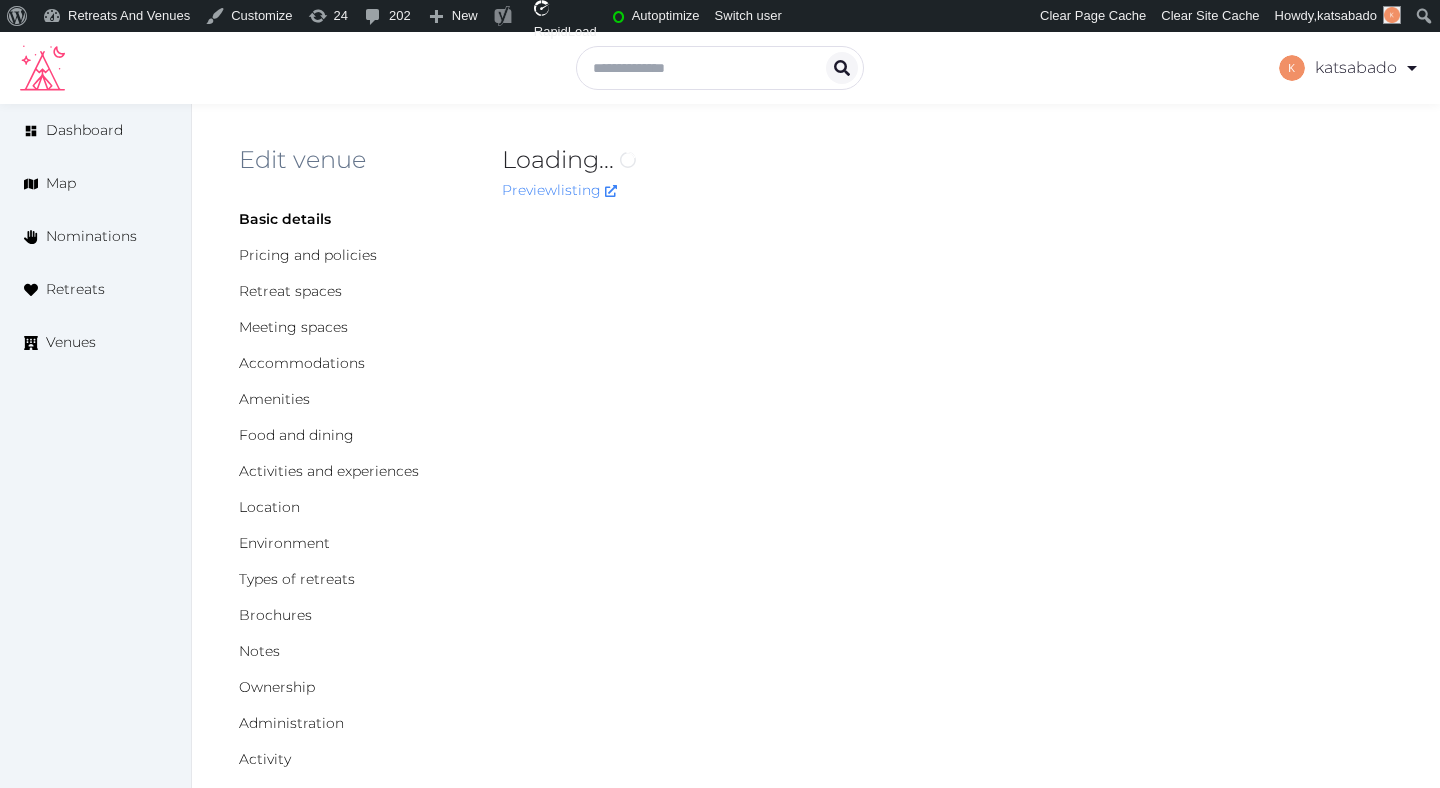scroll, scrollTop: 0, scrollLeft: 0, axis: both 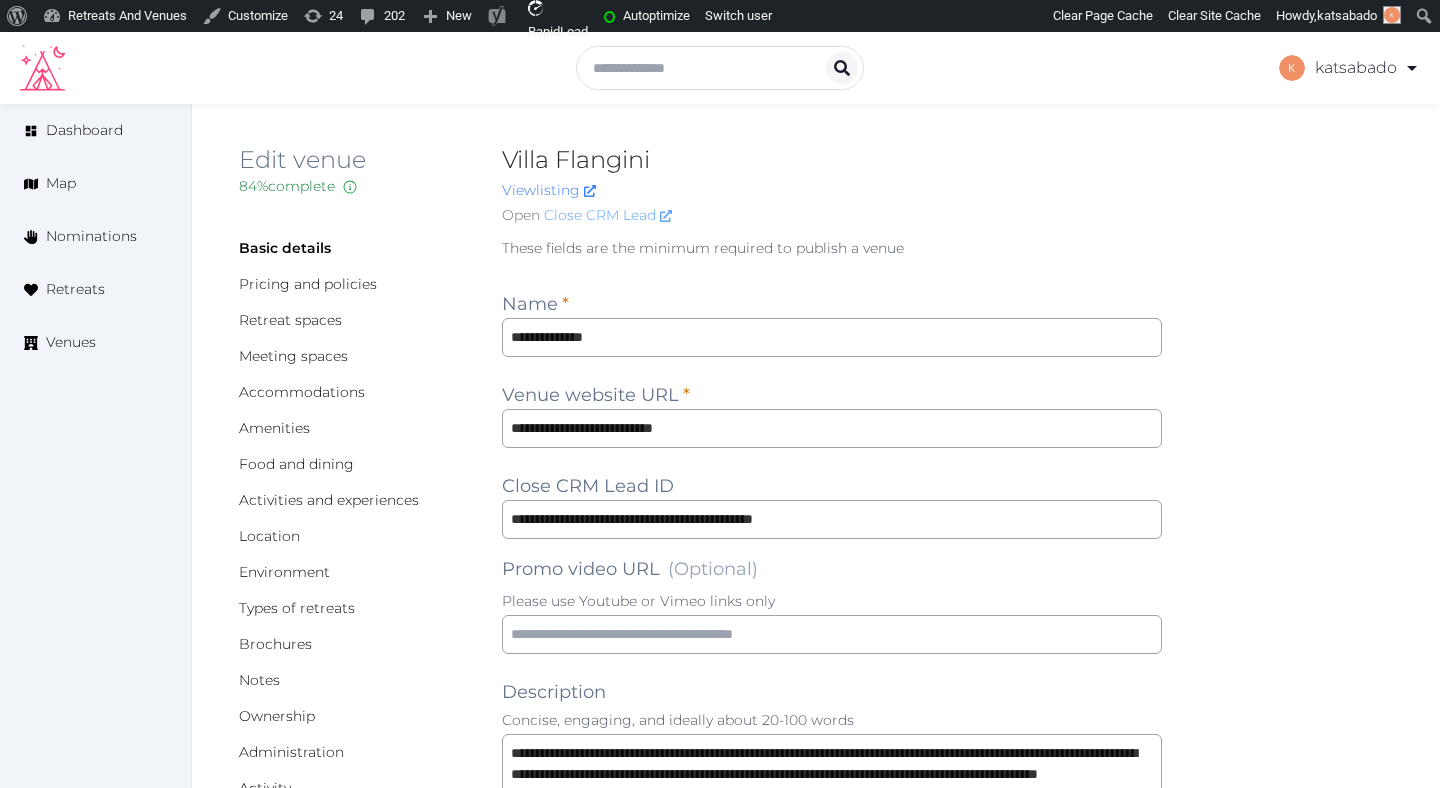 click on "Close CRM Lead" at bounding box center [608, 215] 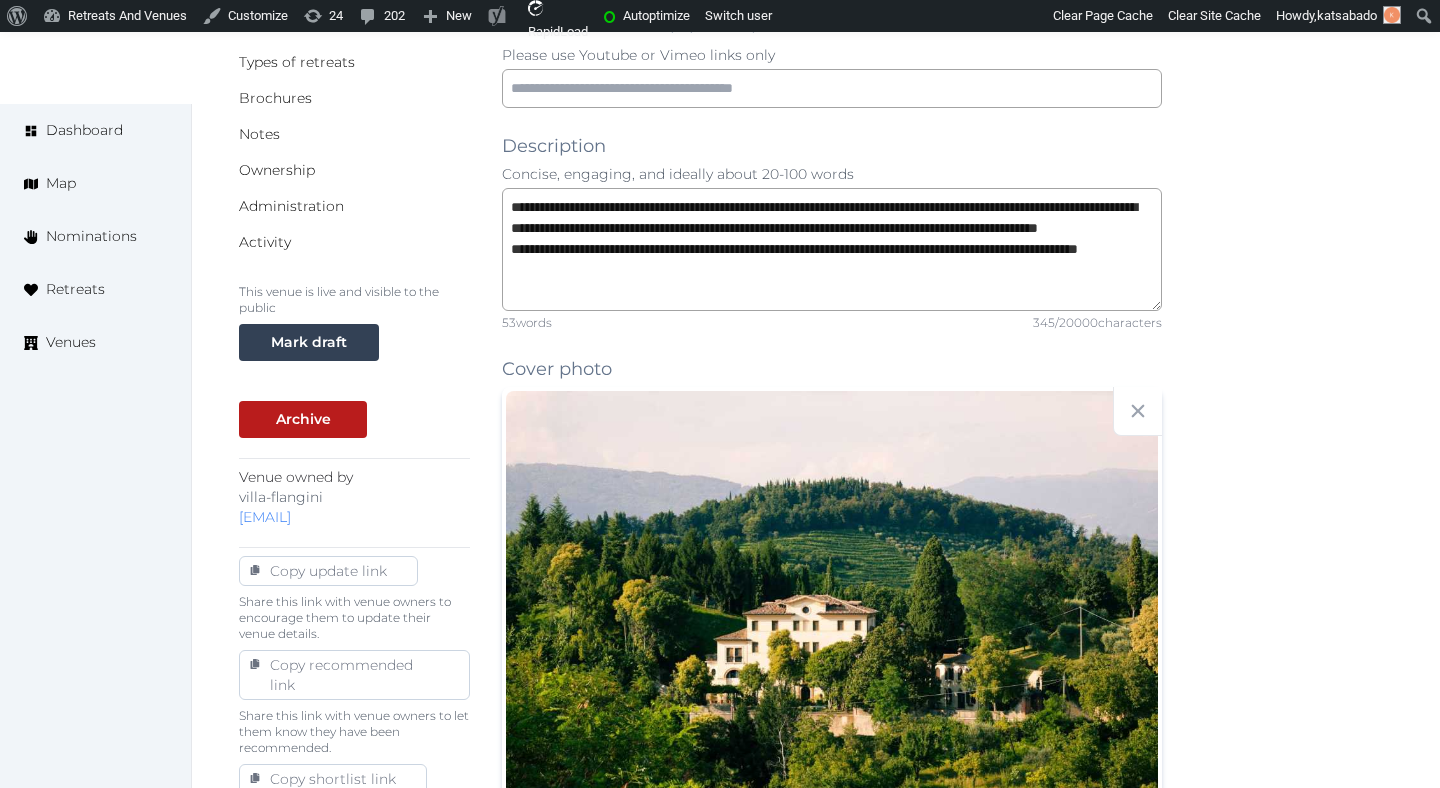 scroll, scrollTop: 552, scrollLeft: 0, axis: vertical 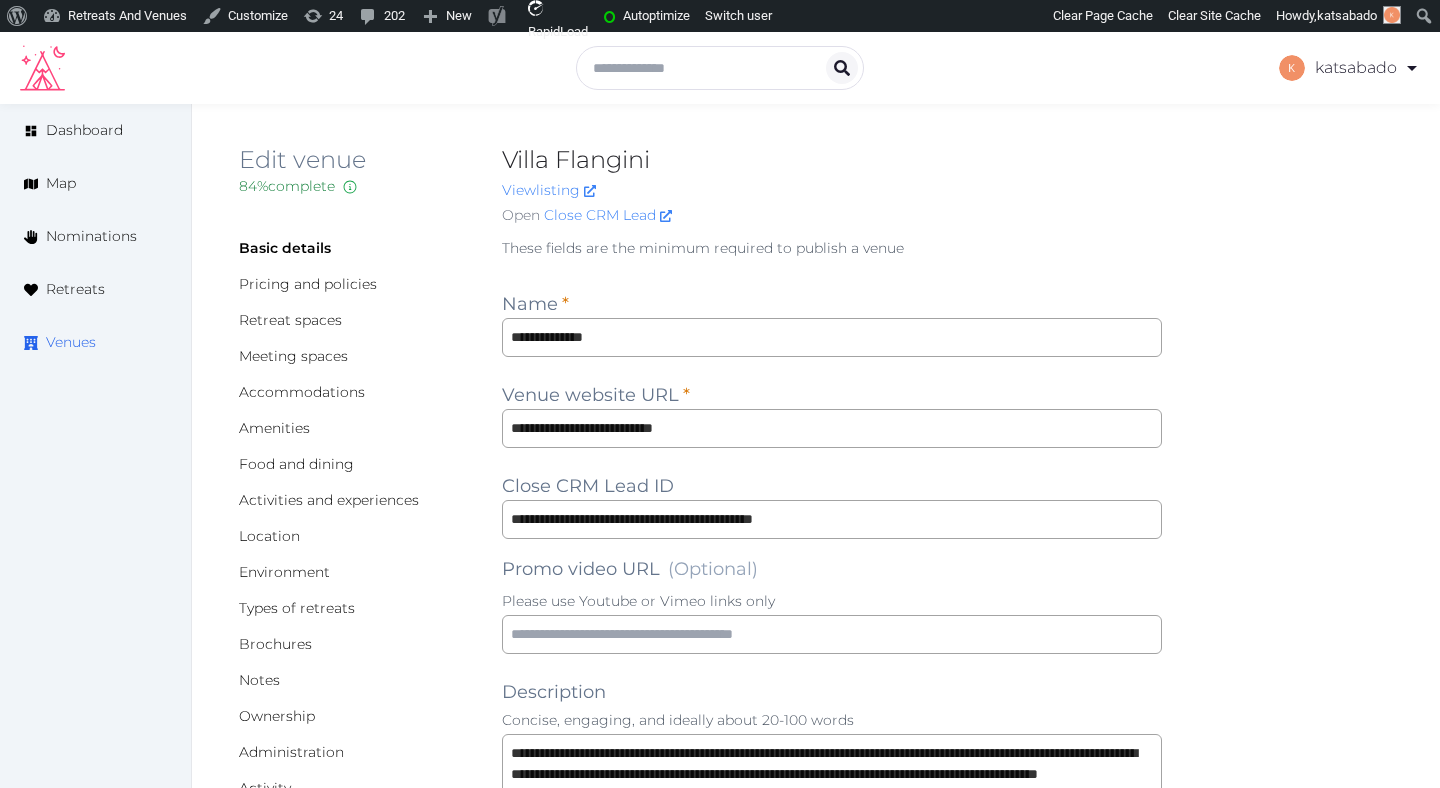 click on "Venues" at bounding box center [71, 342] 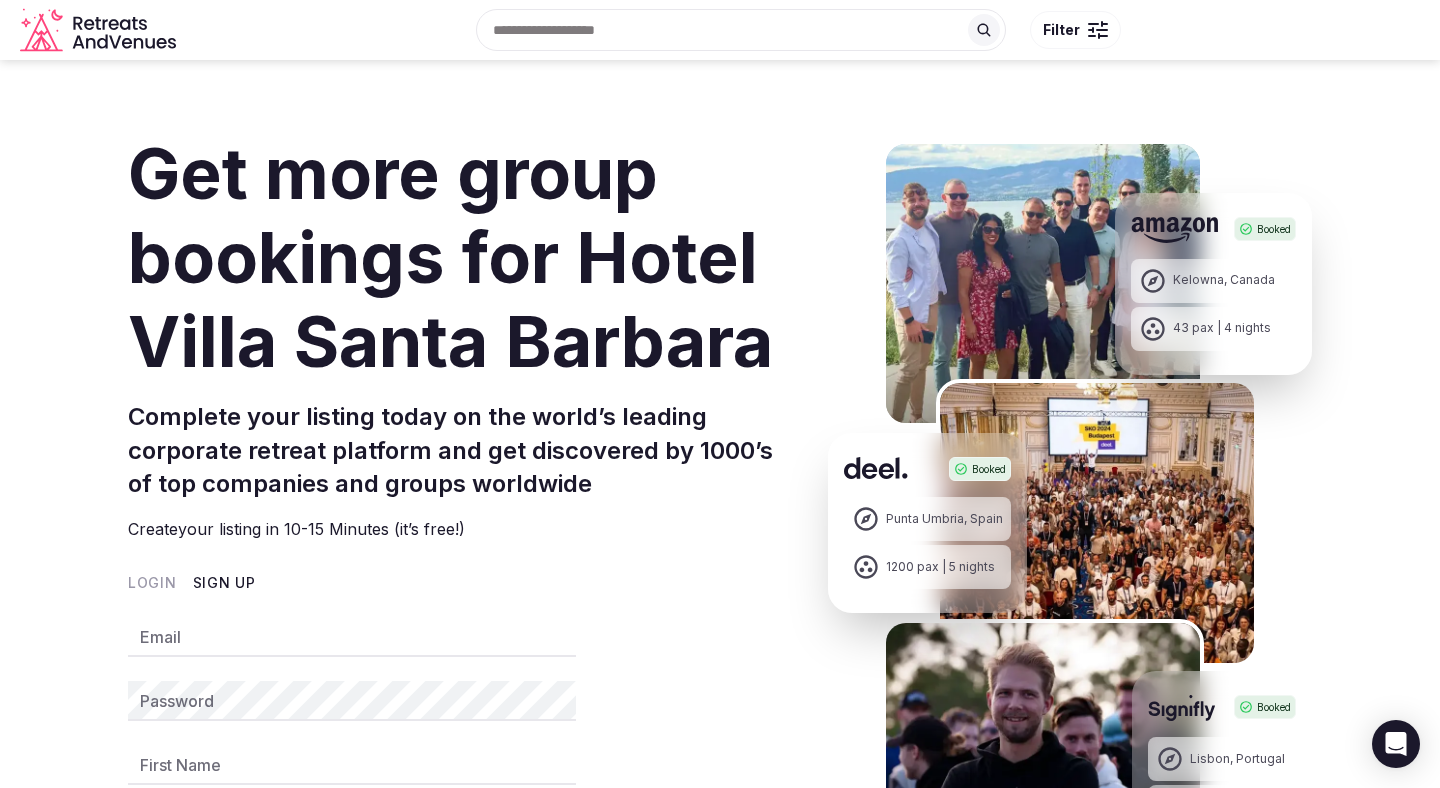 scroll, scrollTop: 0, scrollLeft: 0, axis: both 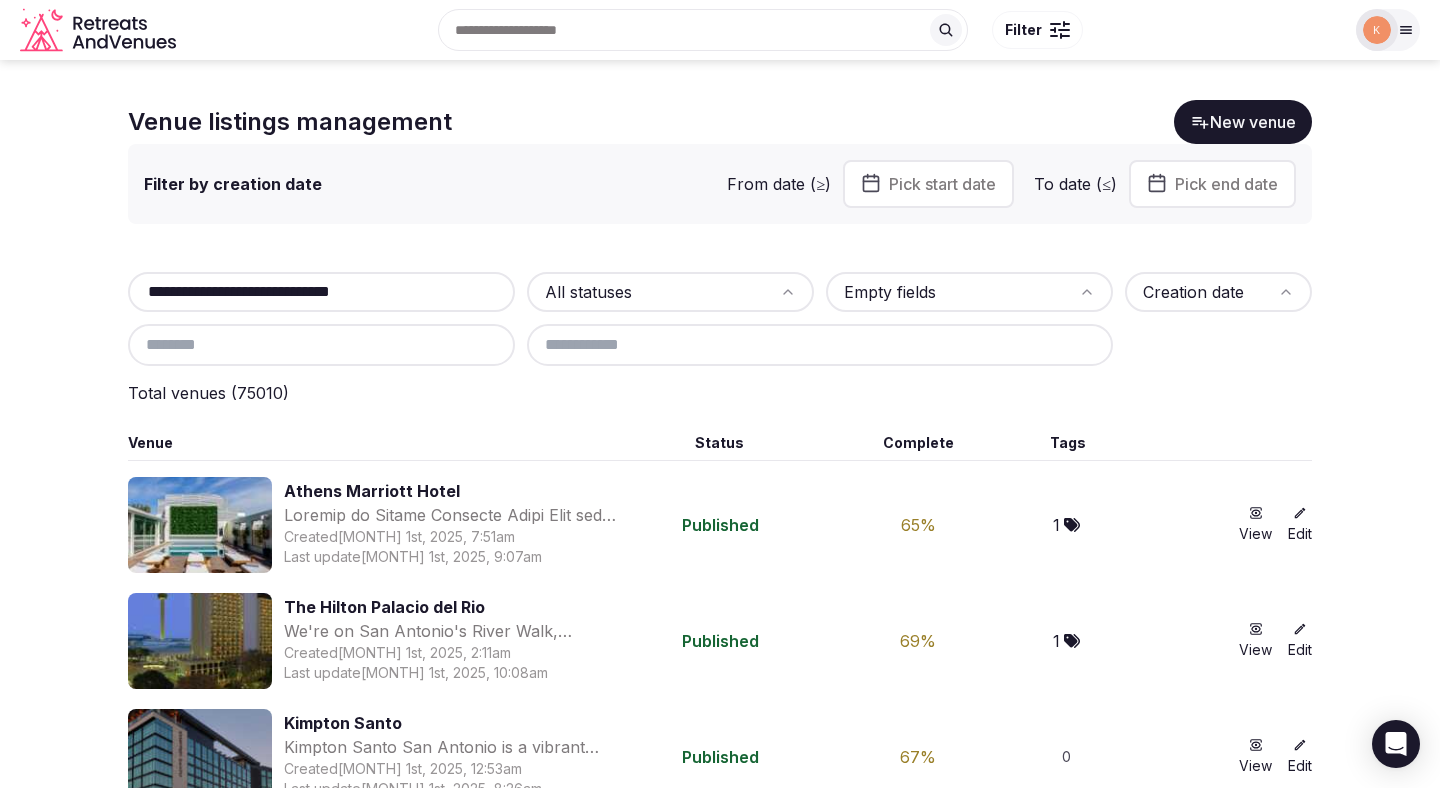 type on "**********" 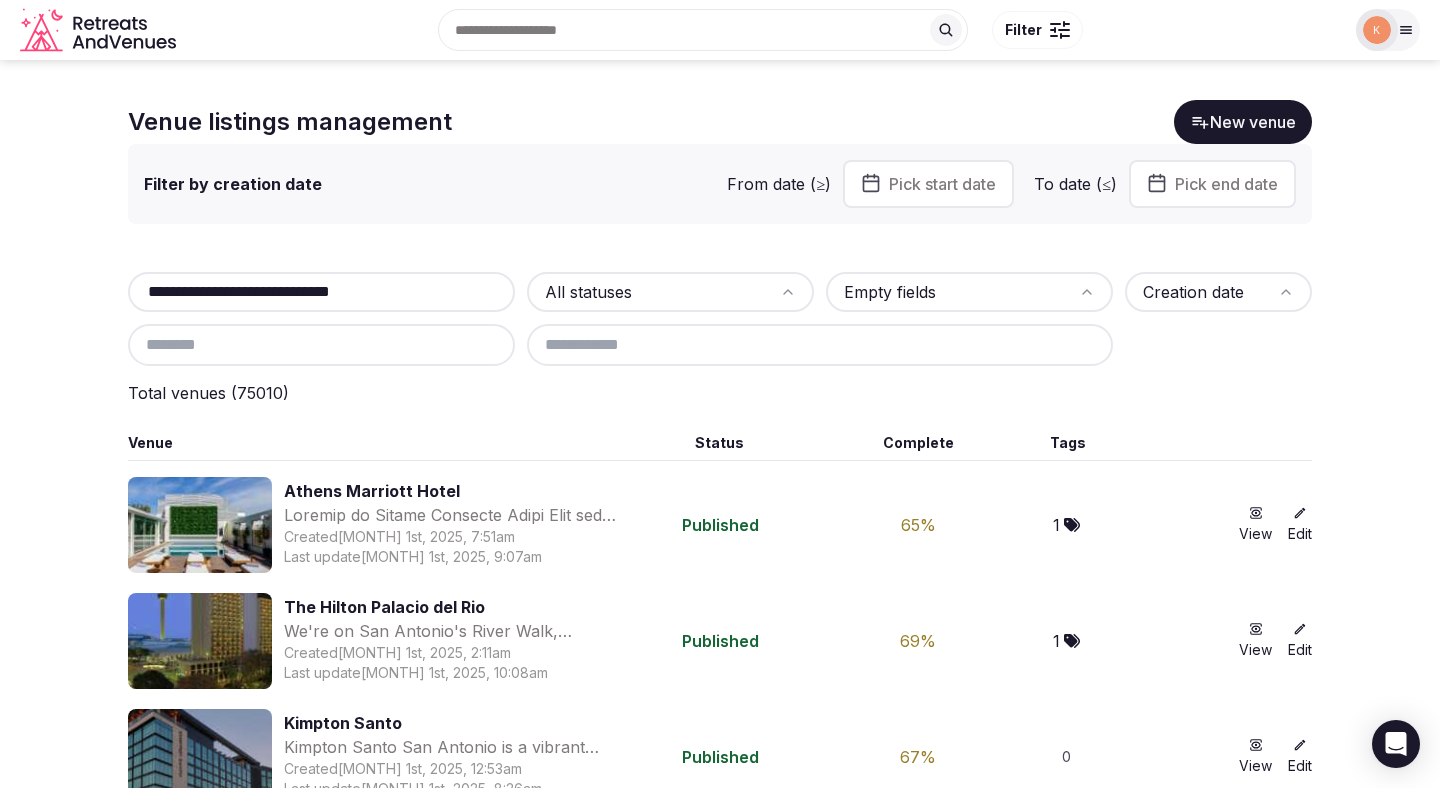click on "**********" at bounding box center [321, 292] 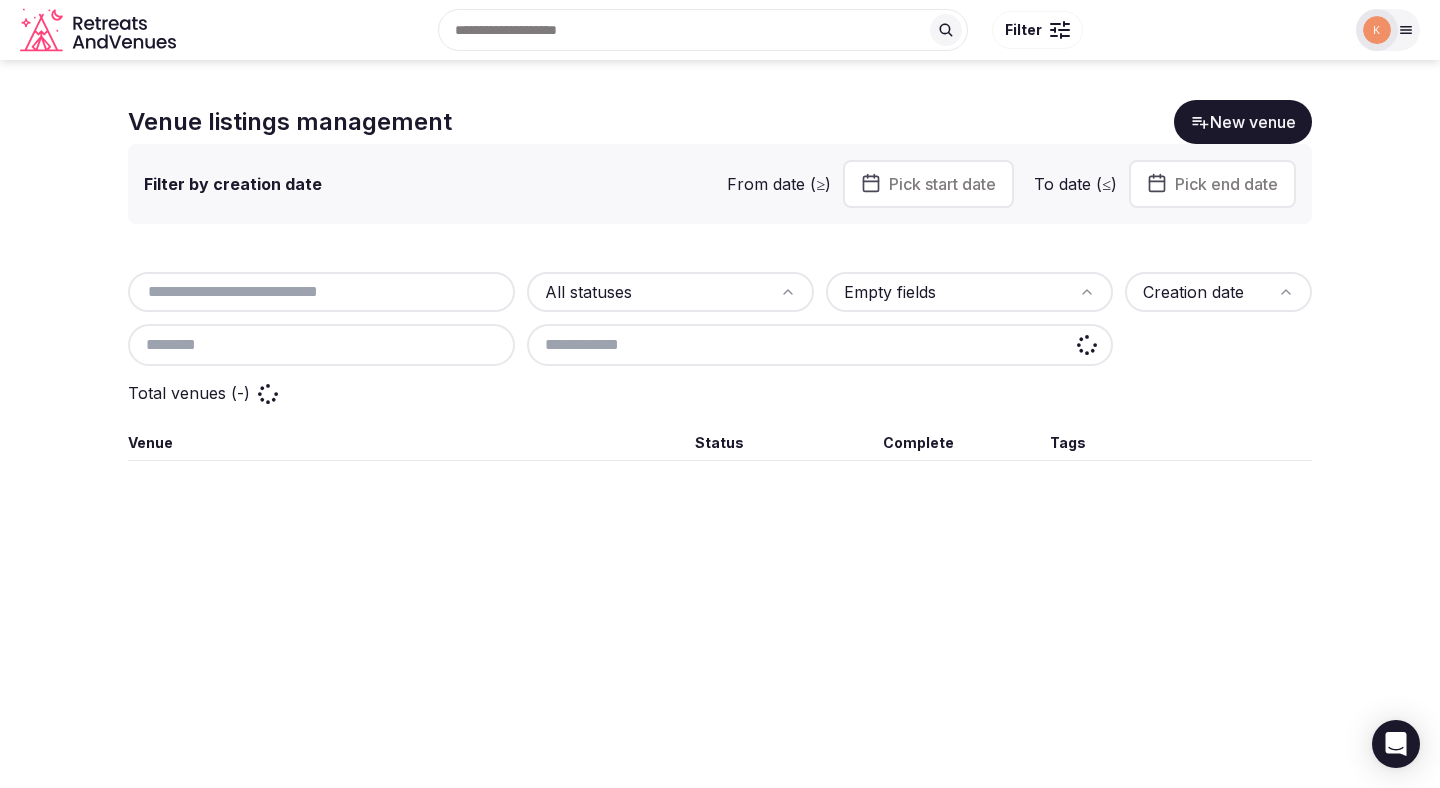scroll, scrollTop: 0, scrollLeft: 0, axis: both 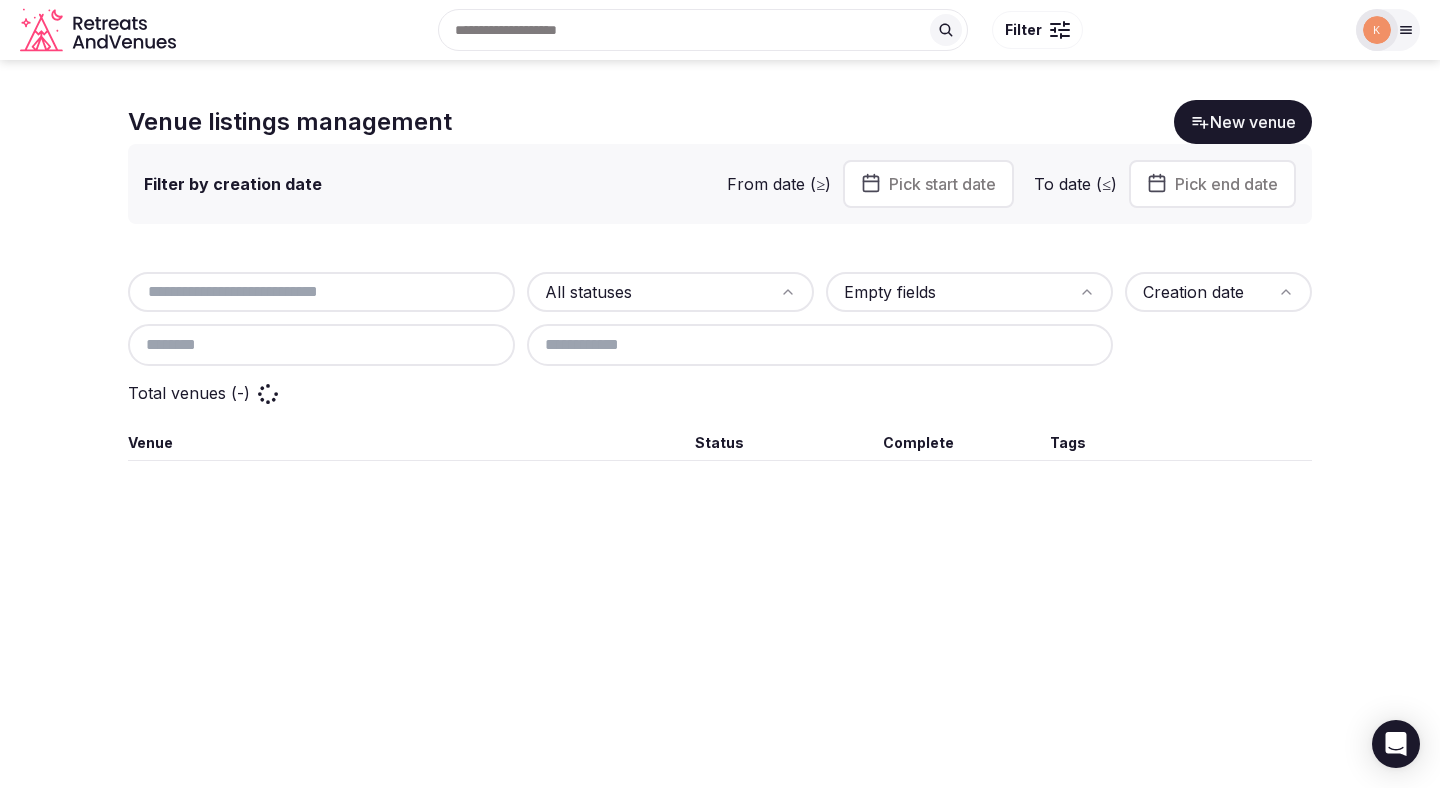 type on "*" 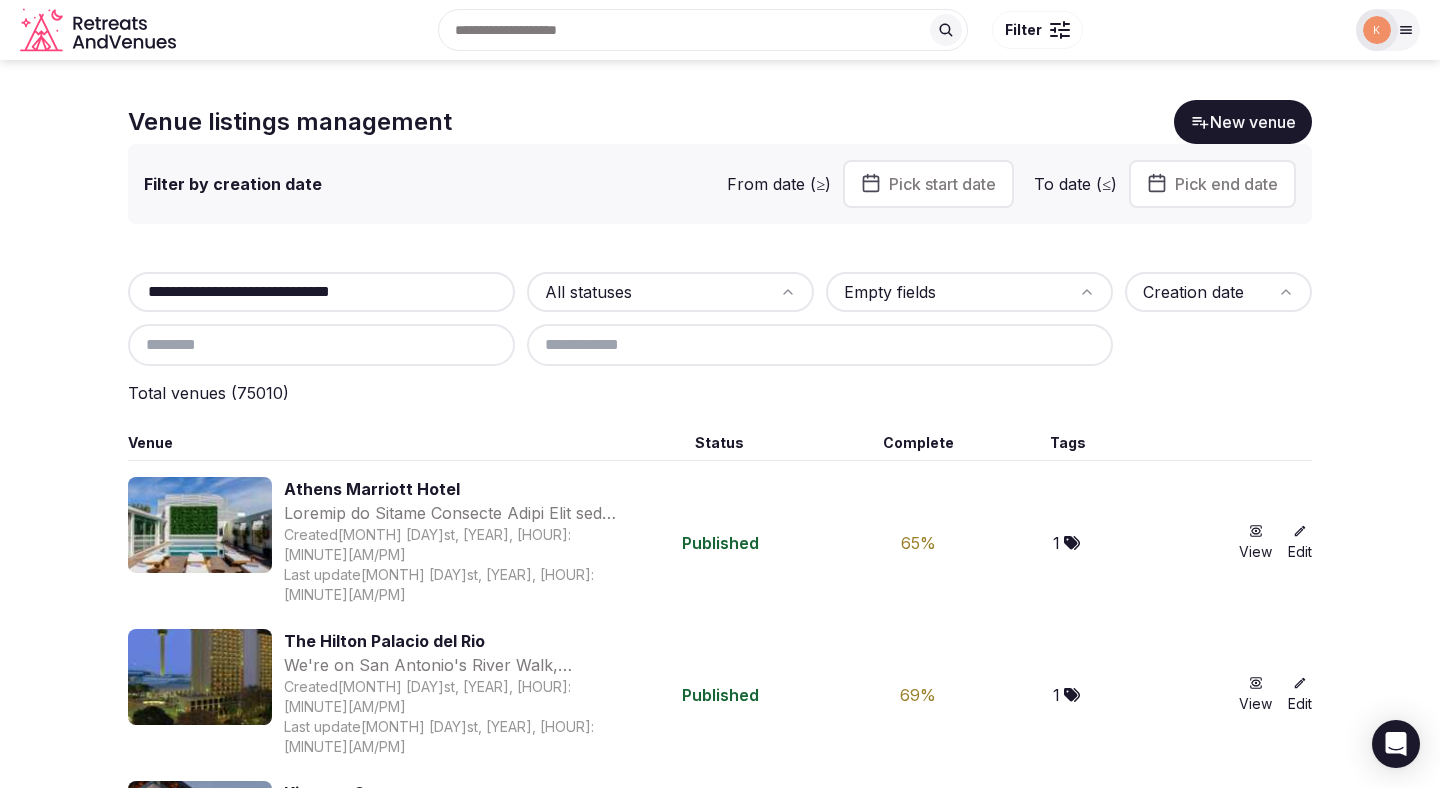 type on "**********" 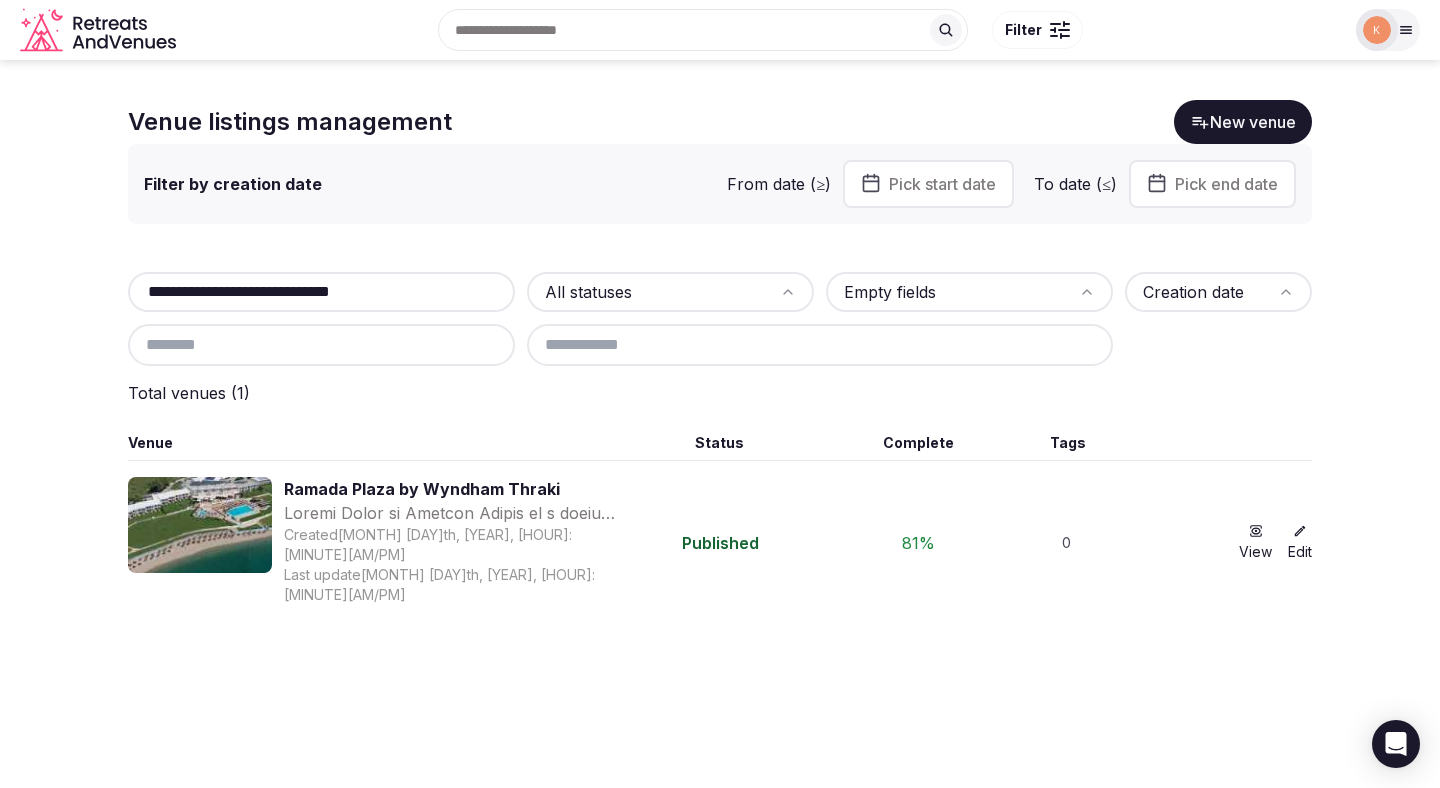 click on "Ramada Plaza by Wyndham Thraki" at bounding box center (451, 489) 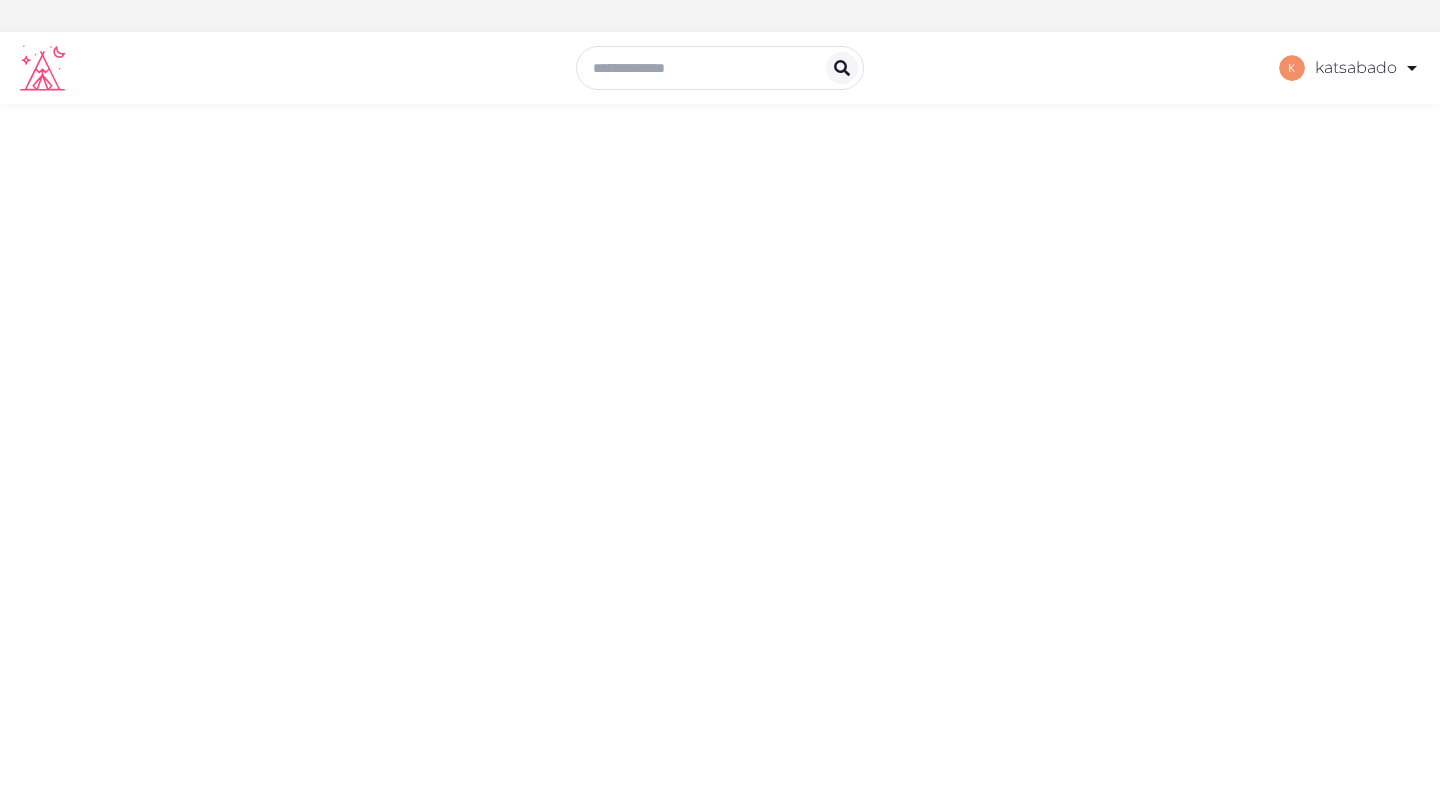 scroll, scrollTop: 0, scrollLeft: 0, axis: both 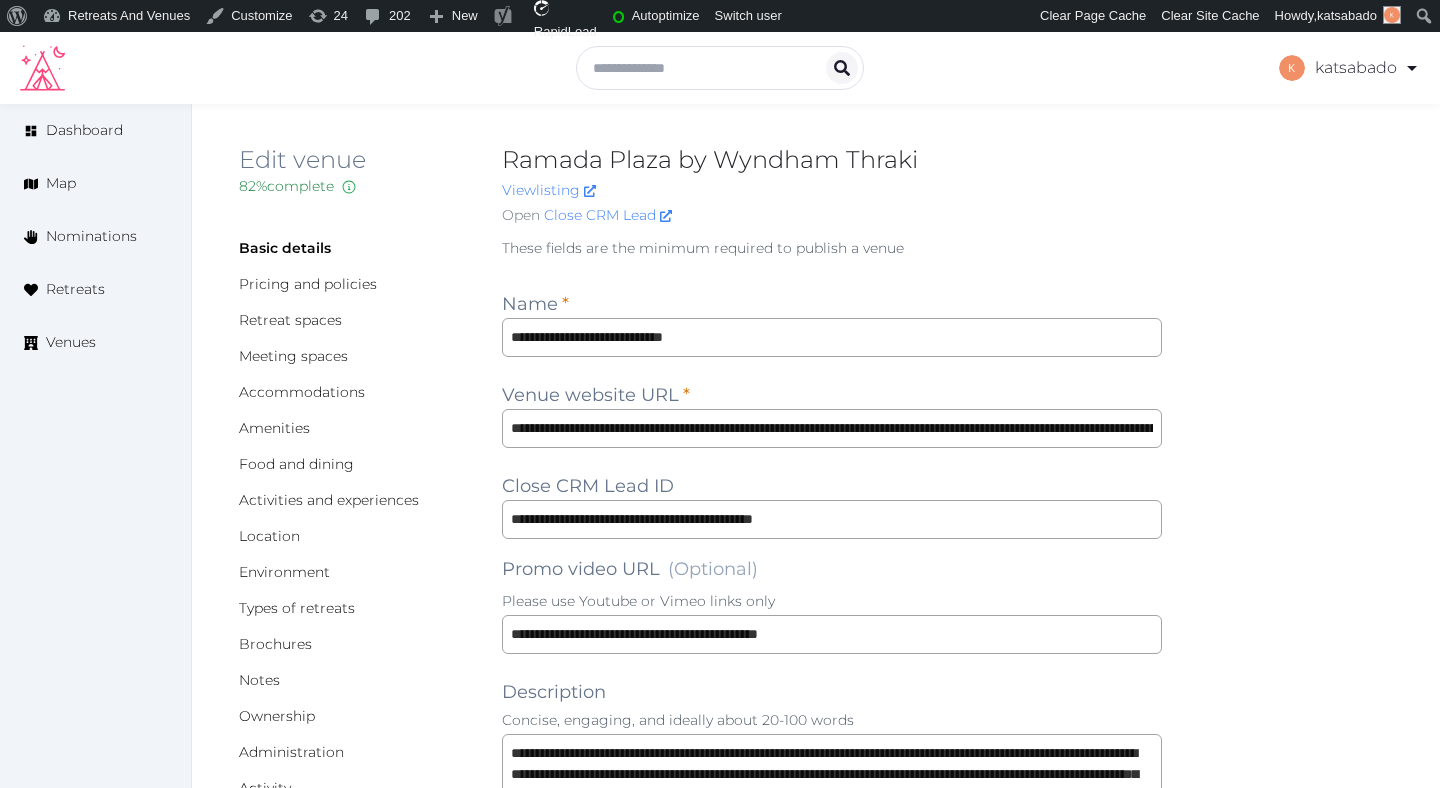 type on "**********" 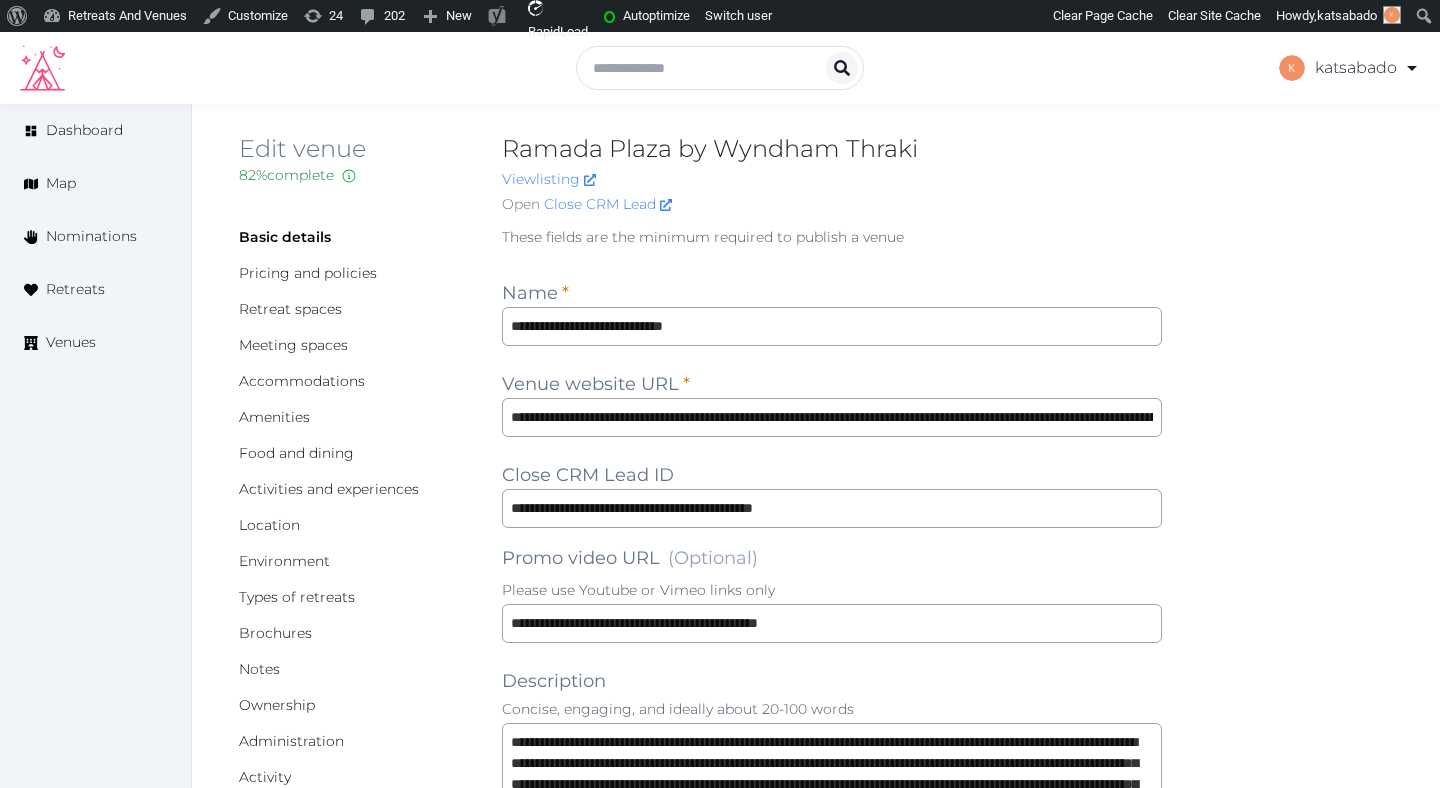 scroll, scrollTop: 4, scrollLeft: 0, axis: vertical 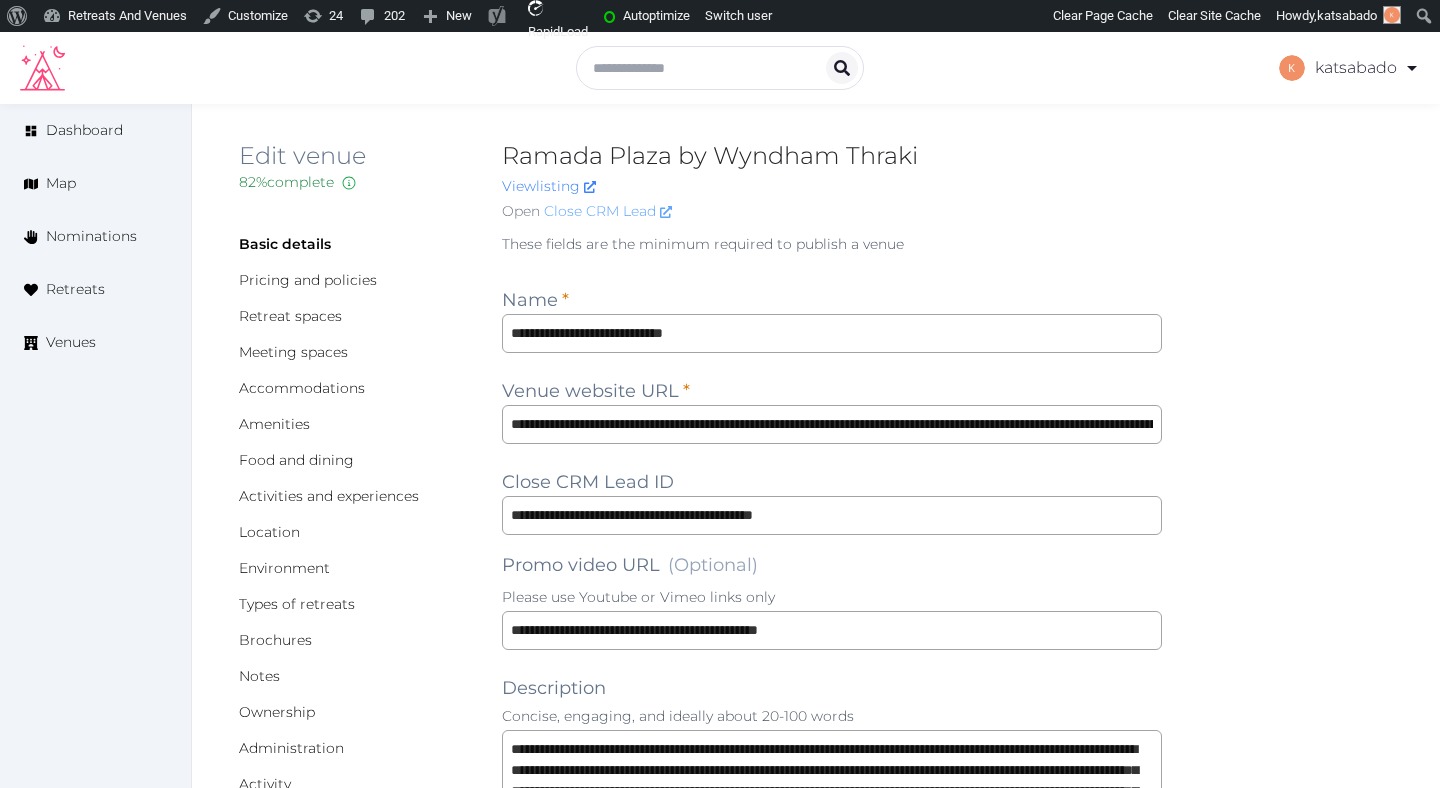 click on "Close CRM Lead" at bounding box center [608, 211] 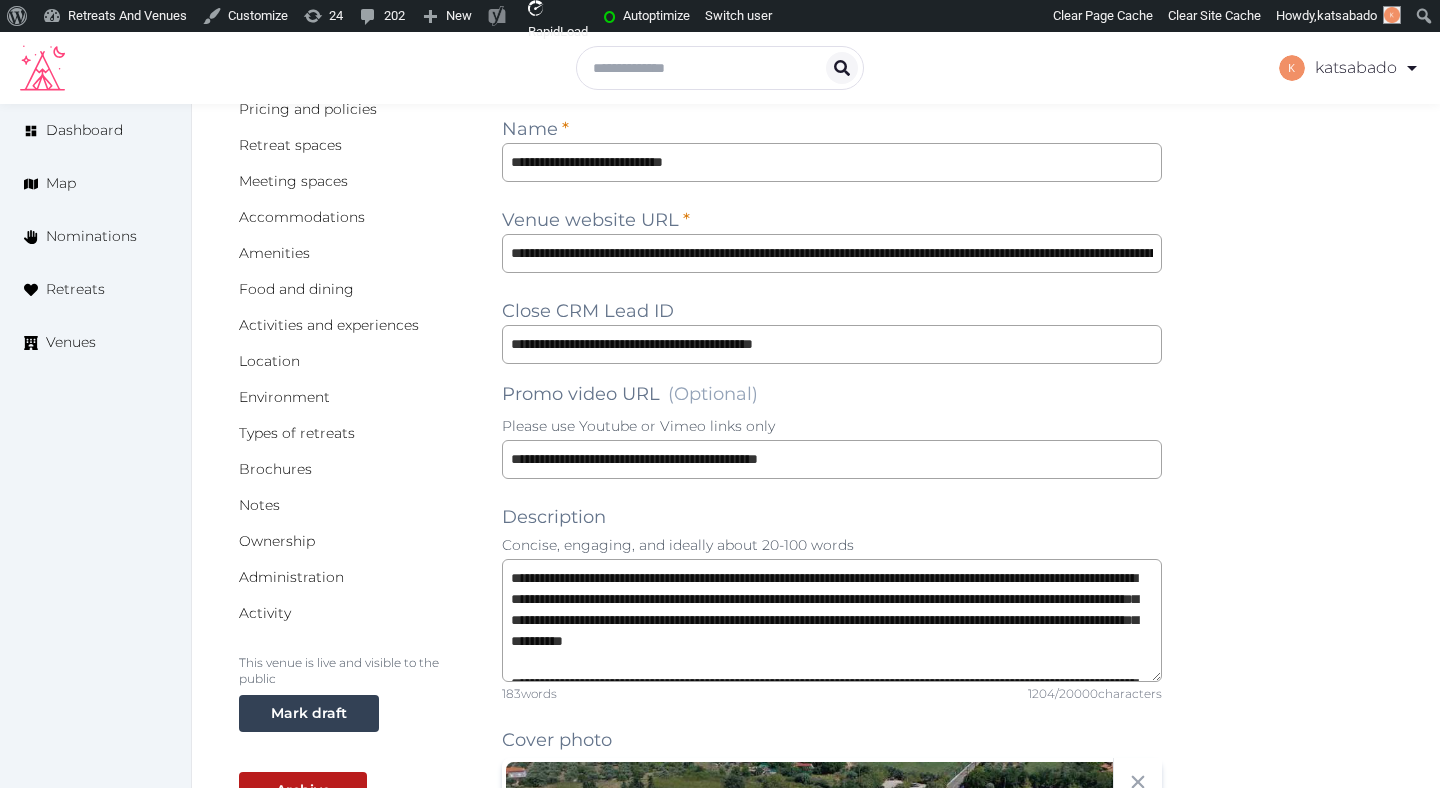 scroll, scrollTop: 590, scrollLeft: 0, axis: vertical 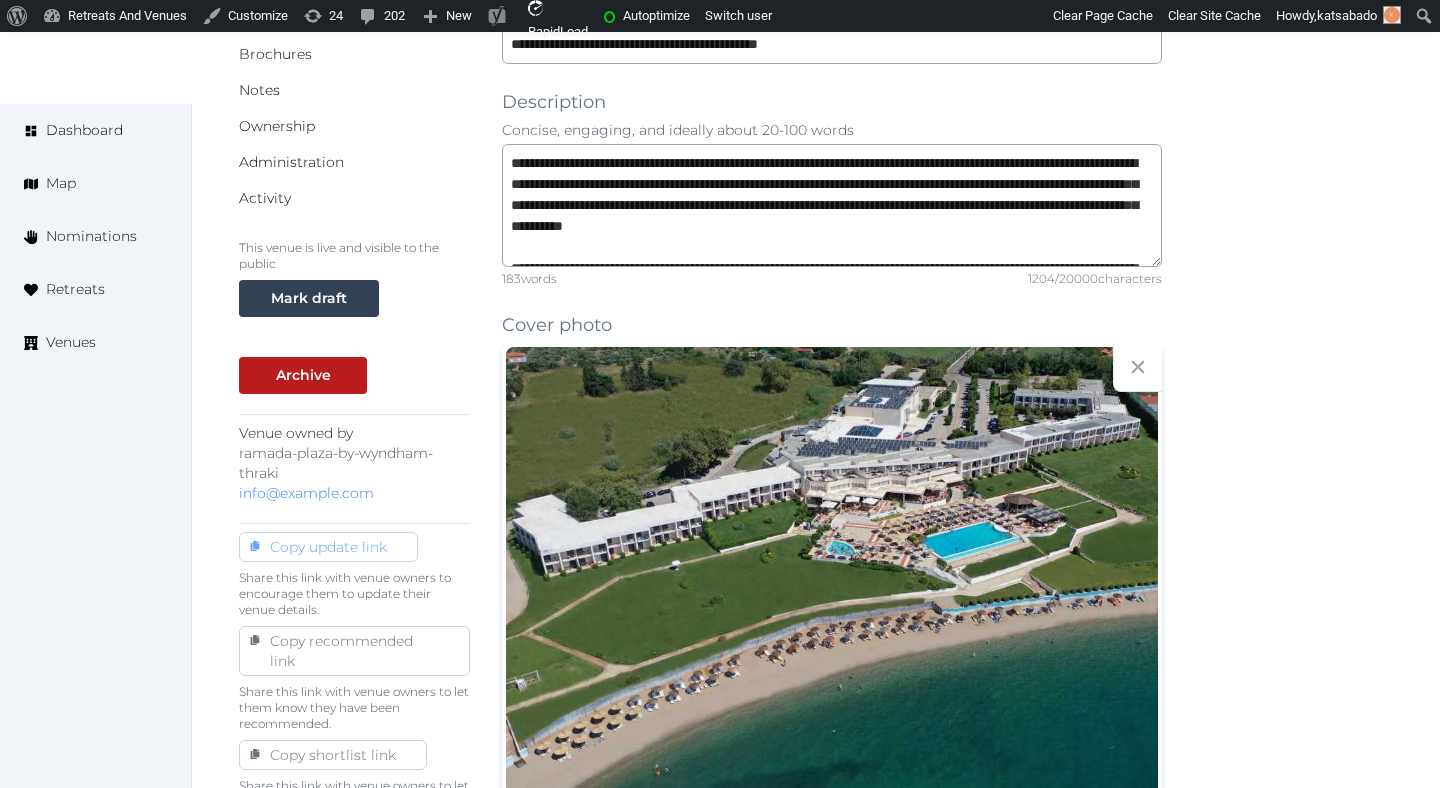 click on "Copy update link" at bounding box center [328, 547] 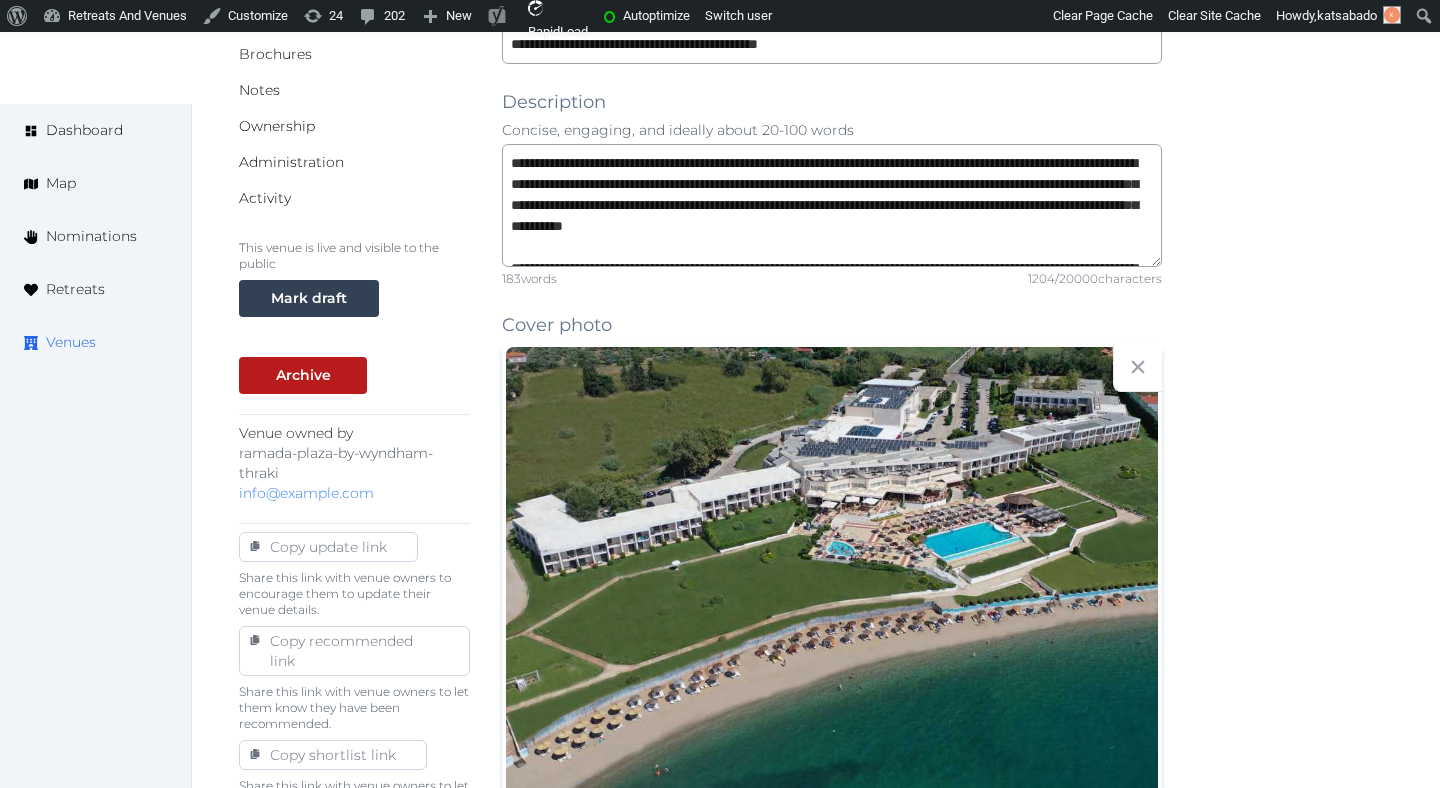 click on "Venues" at bounding box center [71, 342] 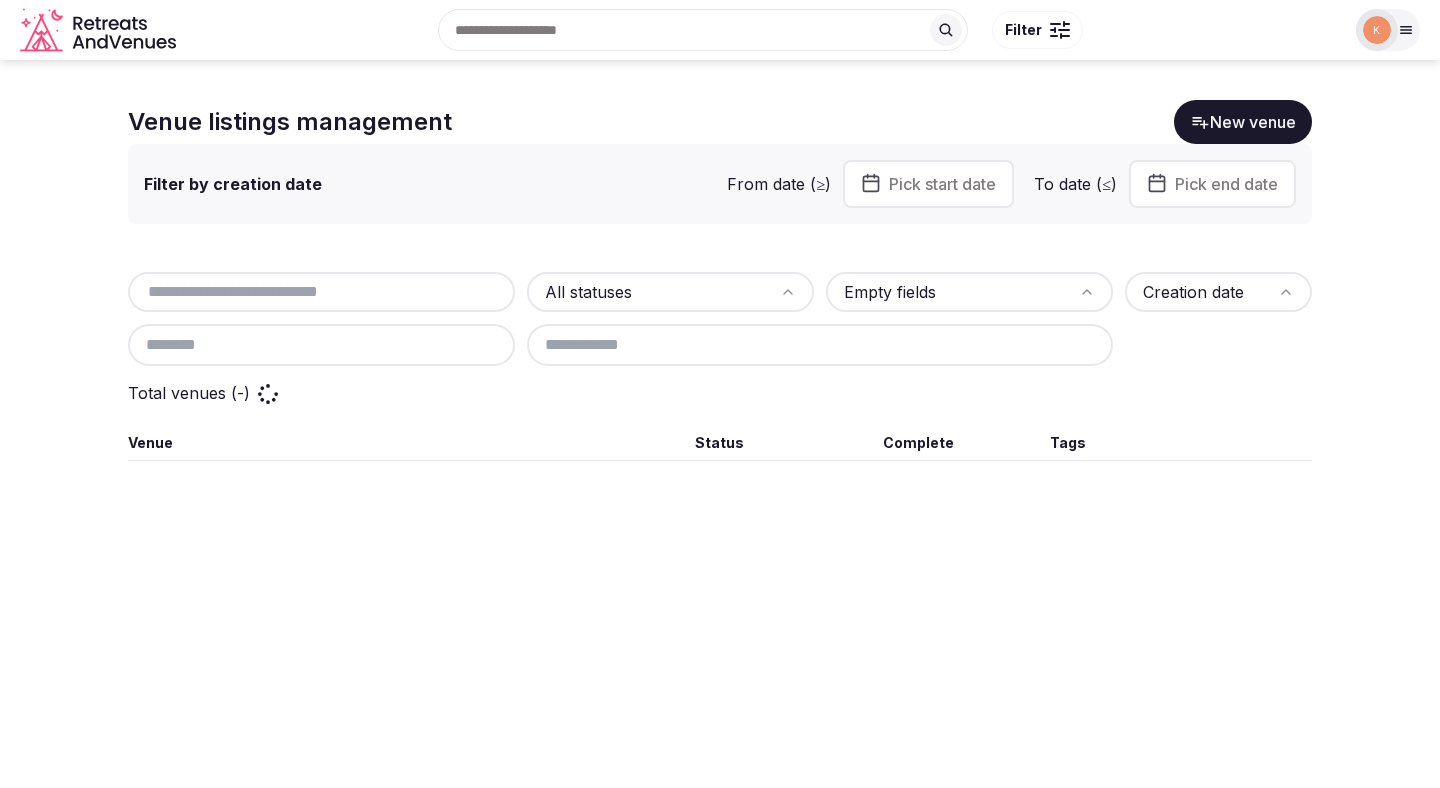 scroll, scrollTop: 0, scrollLeft: 0, axis: both 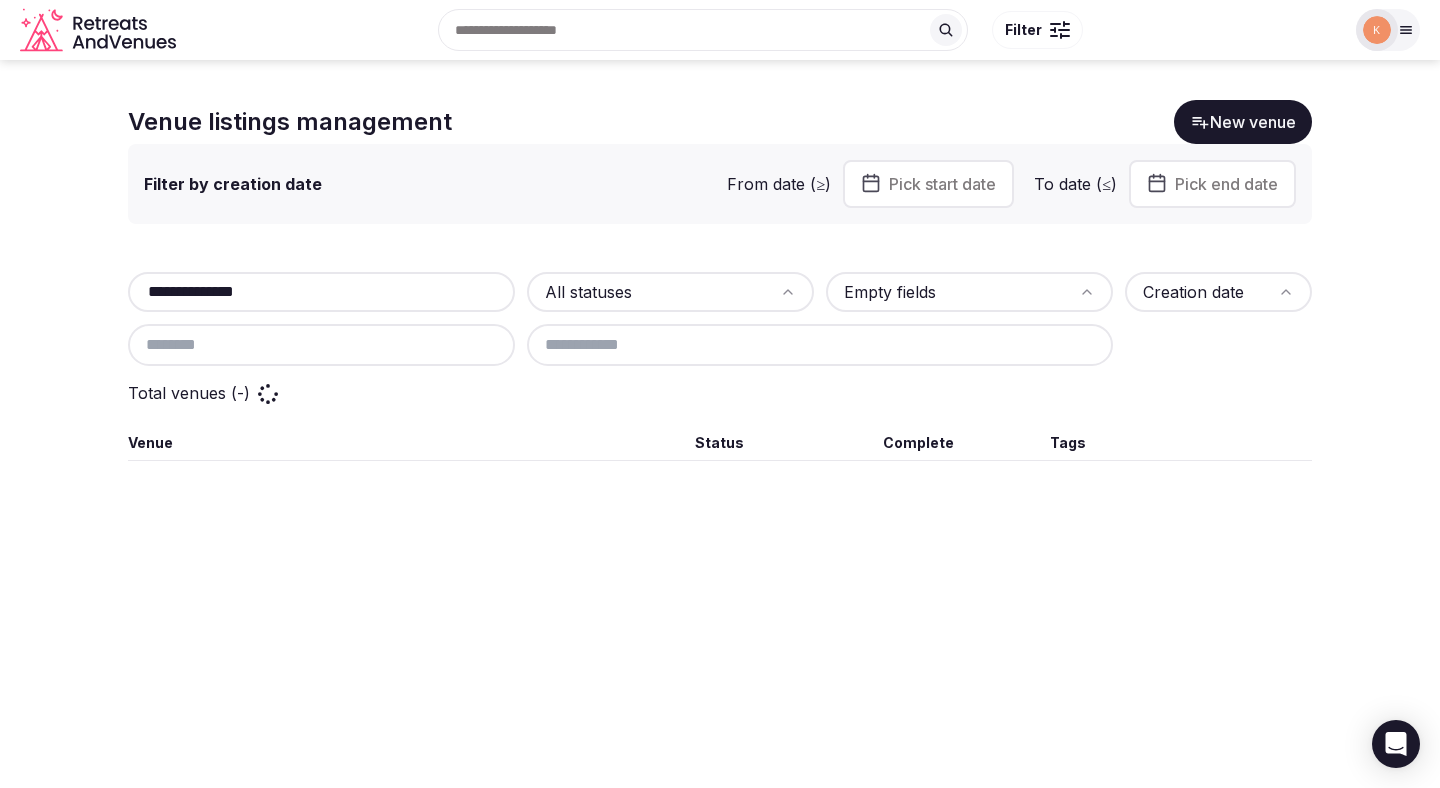 type on "**********" 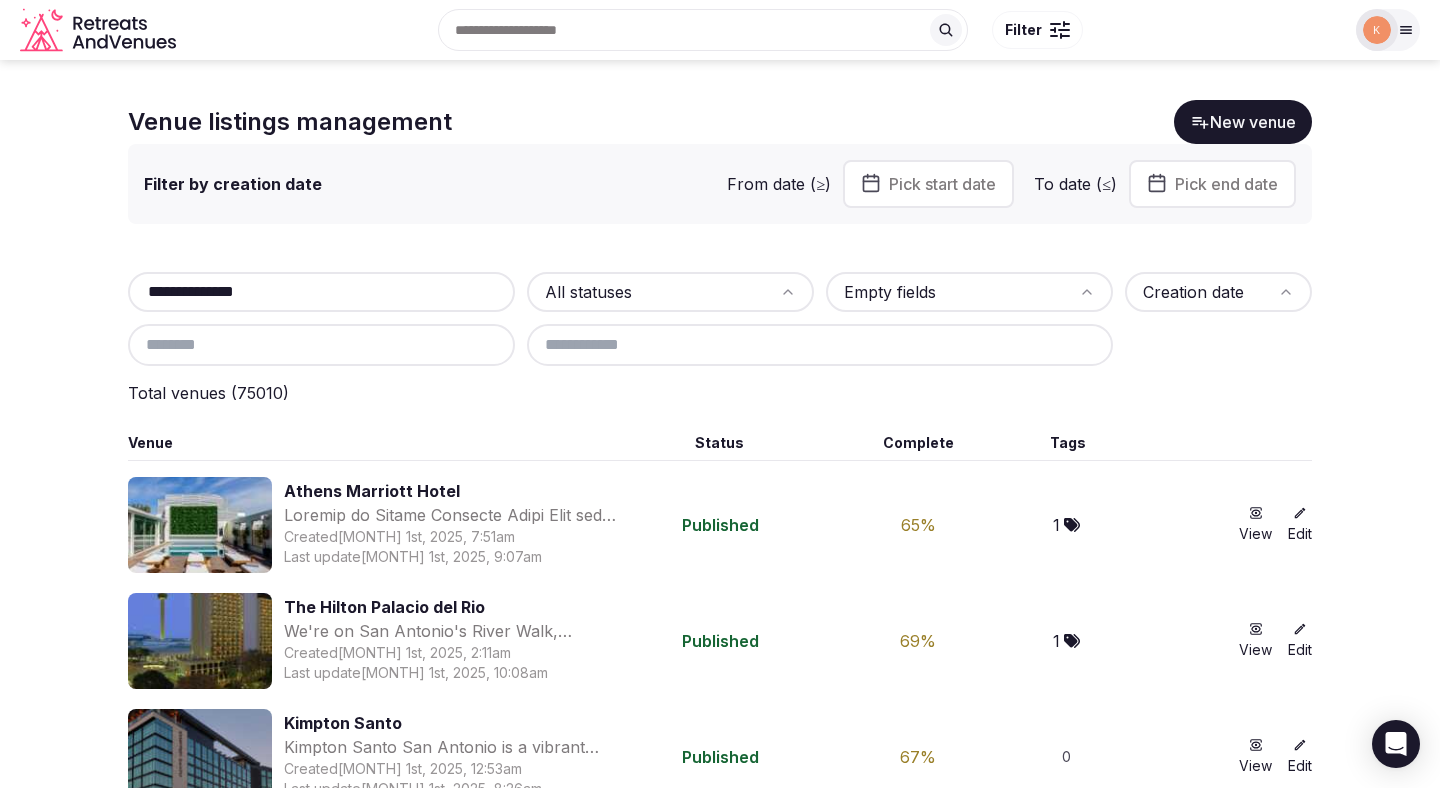 click on "**********" at bounding box center (321, 292) 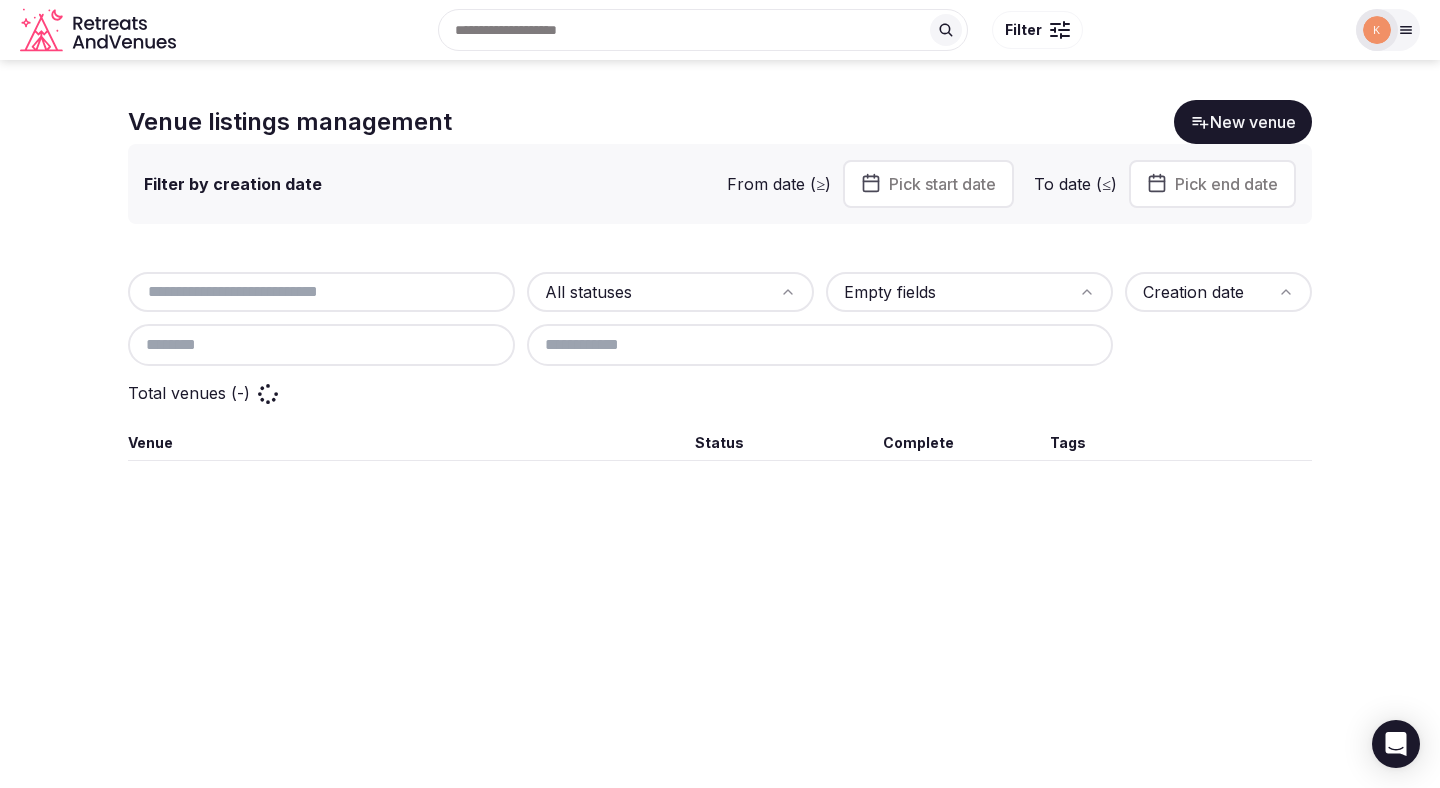 scroll, scrollTop: 0, scrollLeft: 0, axis: both 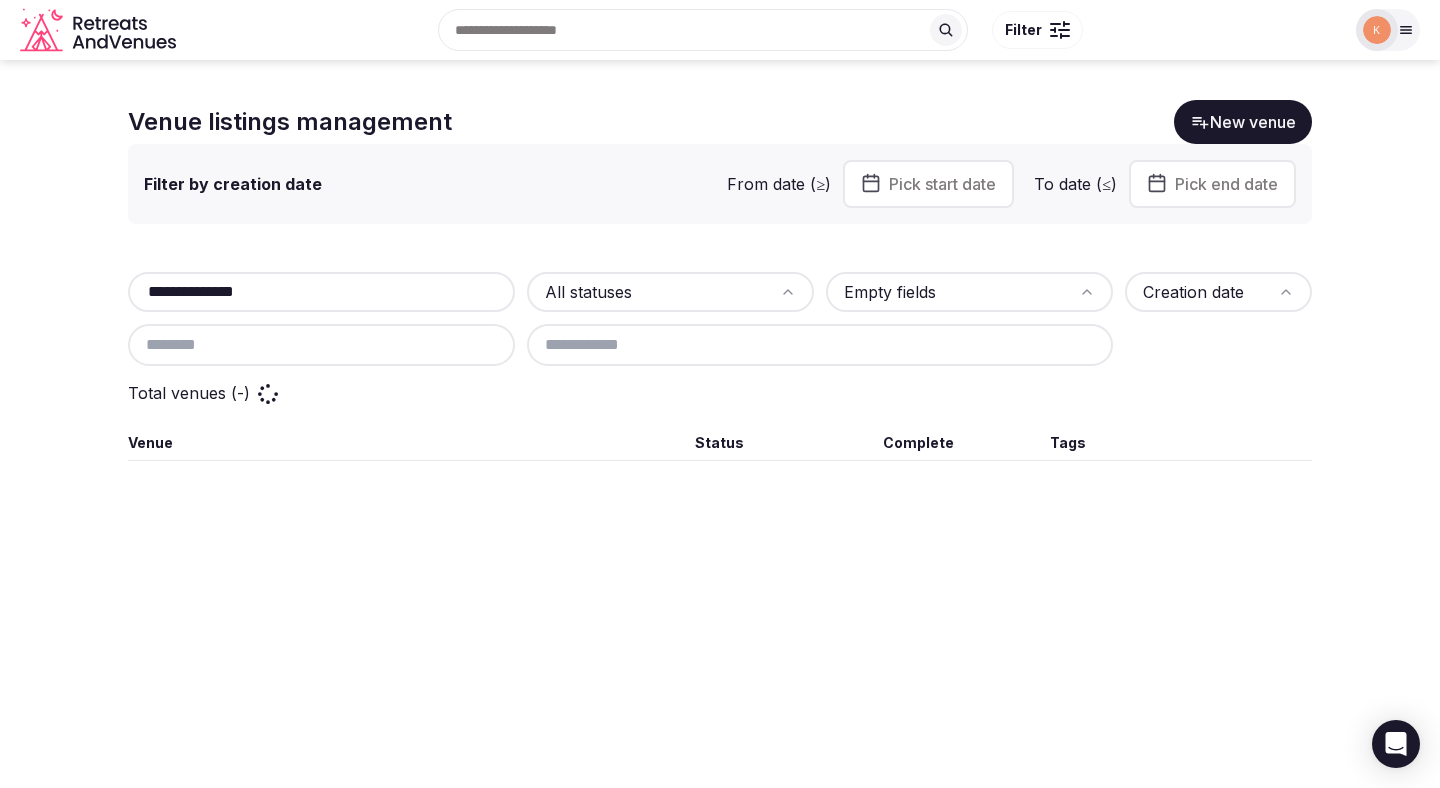 type on "**********" 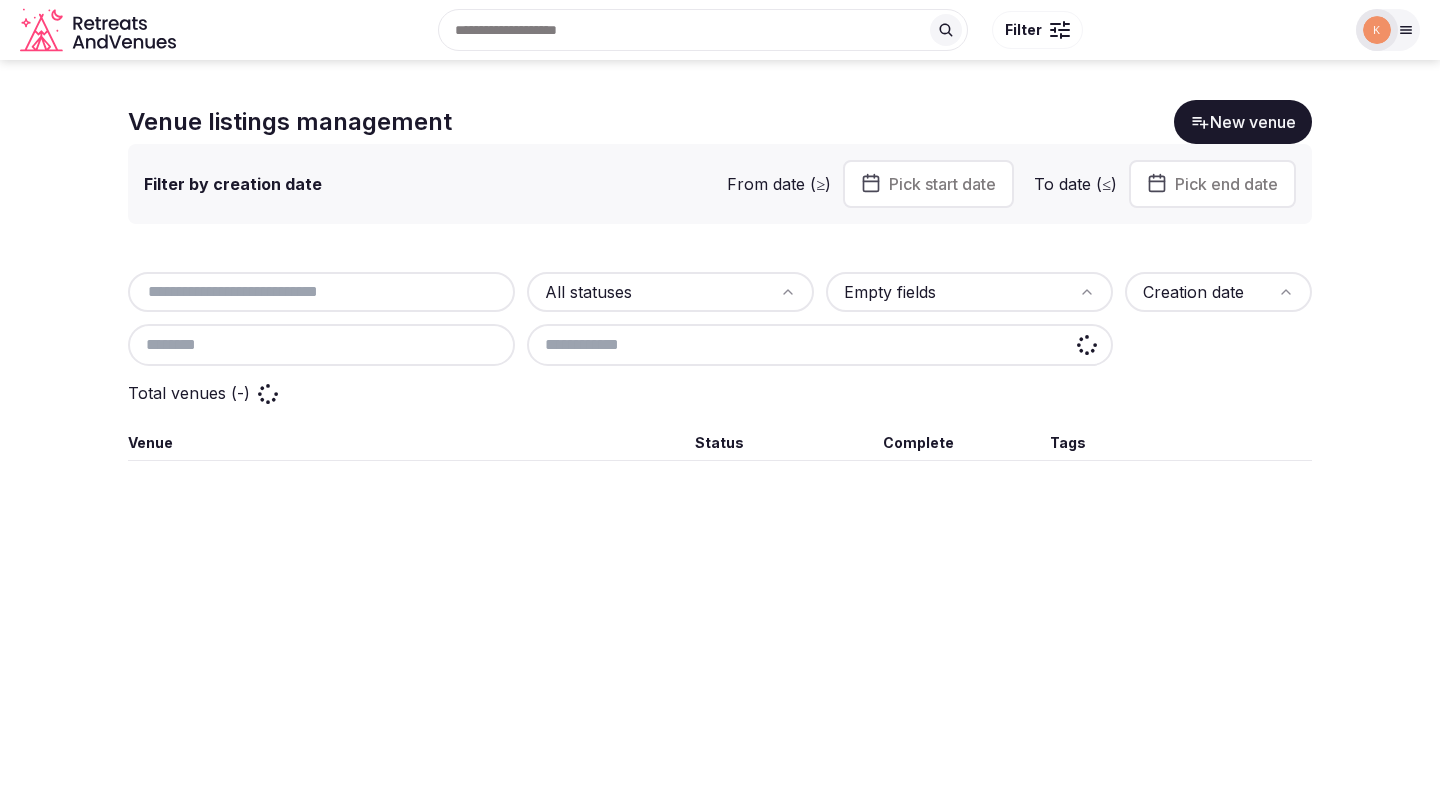 scroll, scrollTop: 0, scrollLeft: 0, axis: both 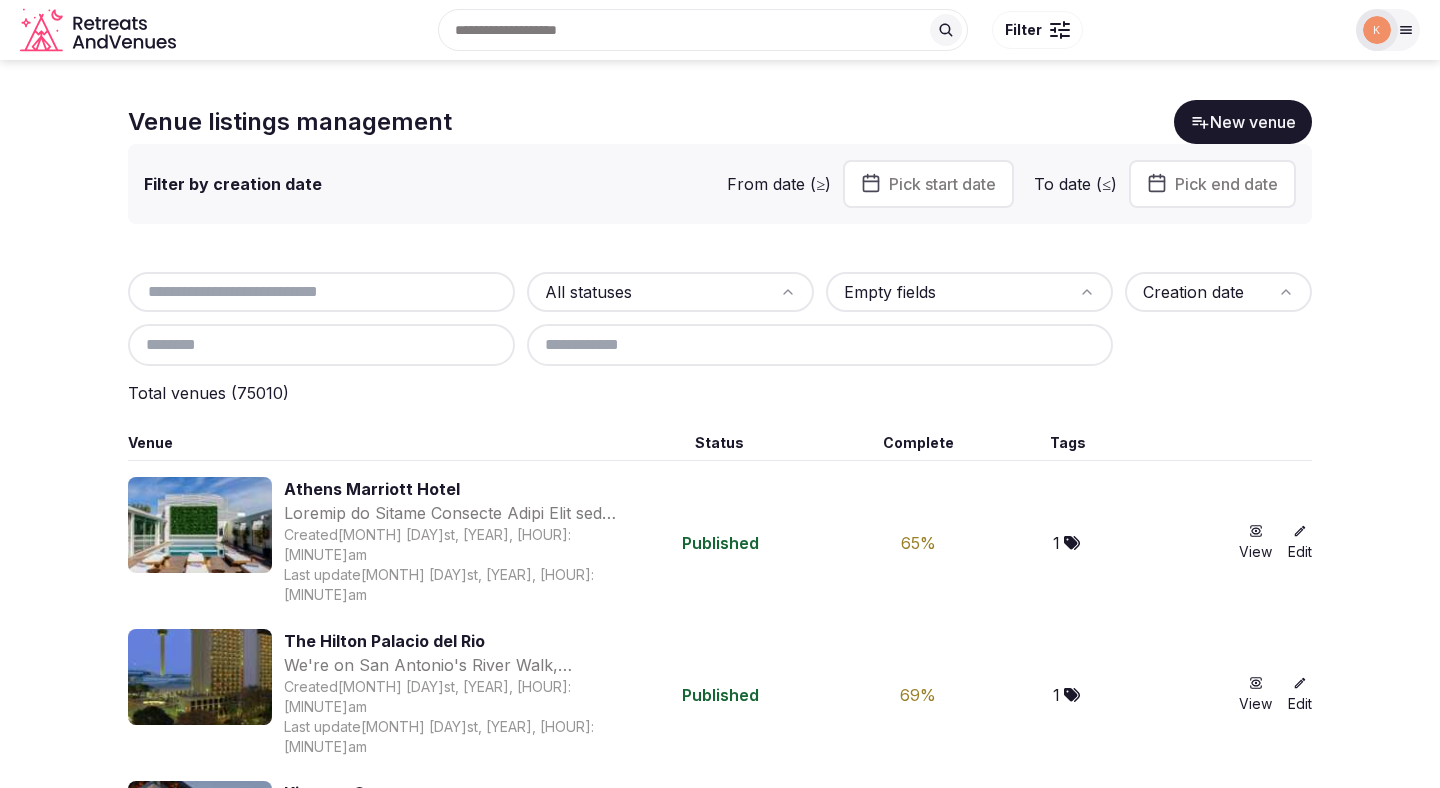 click at bounding box center (321, 292) 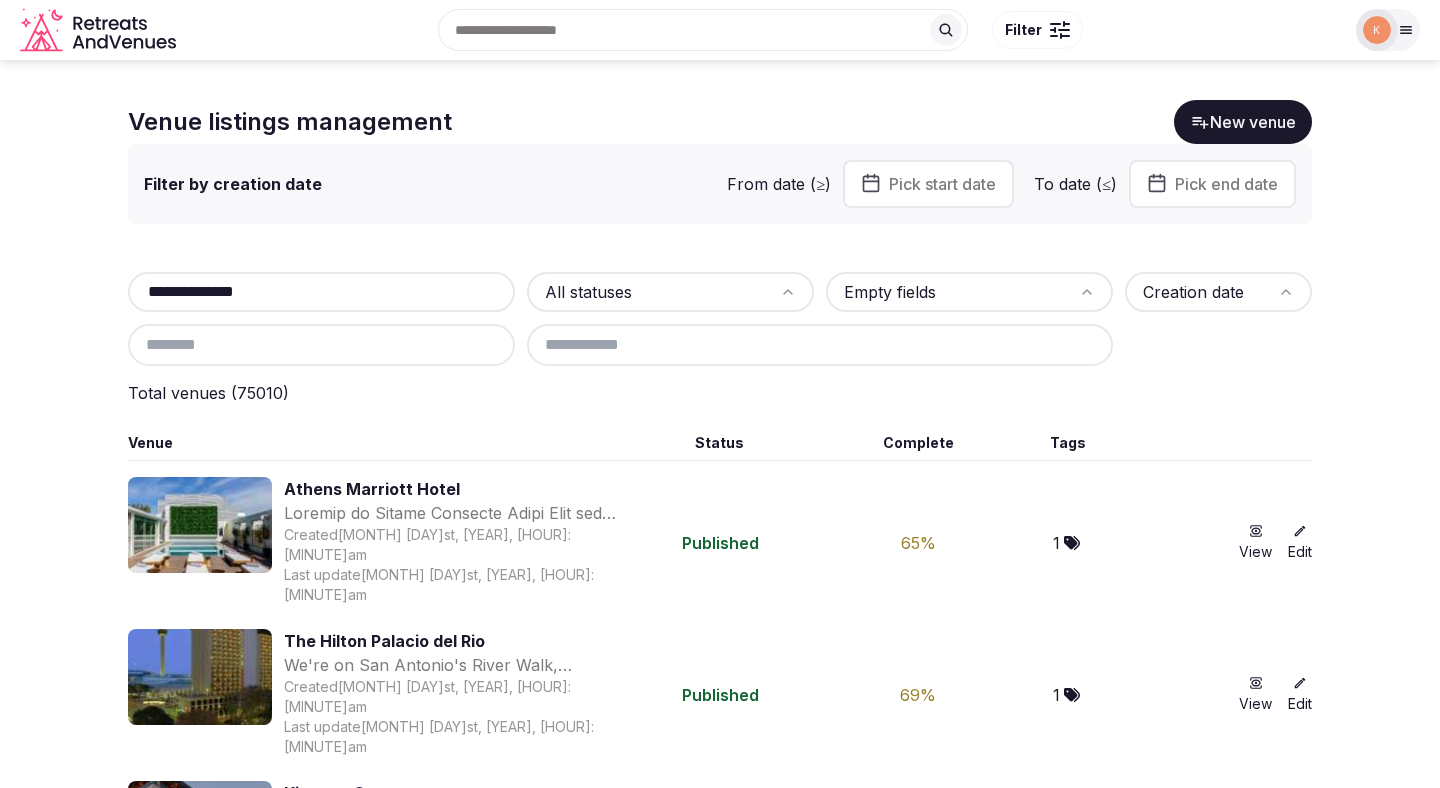type on "**********" 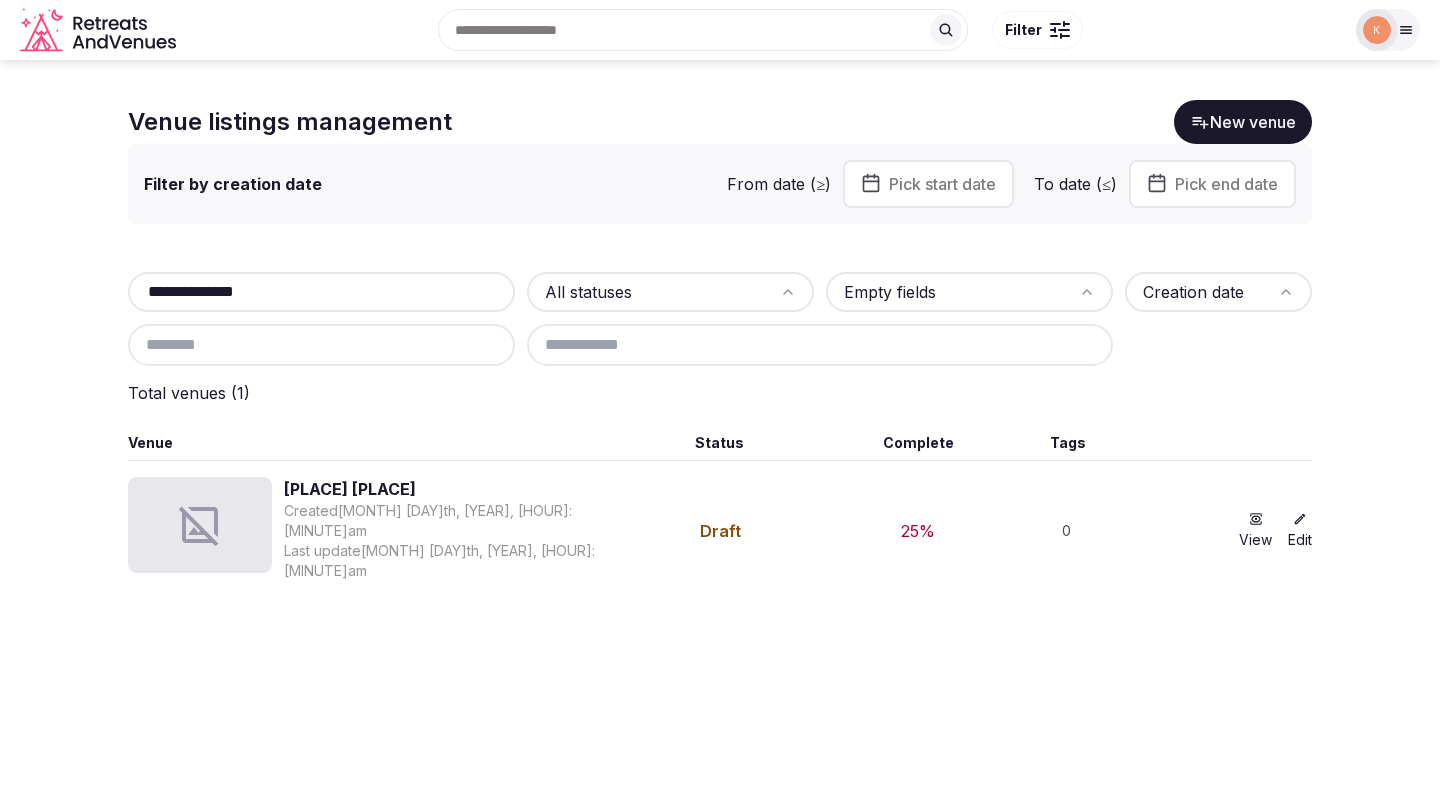 click on "[PLACE] [PLACE]" at bounding box center (451, 489) 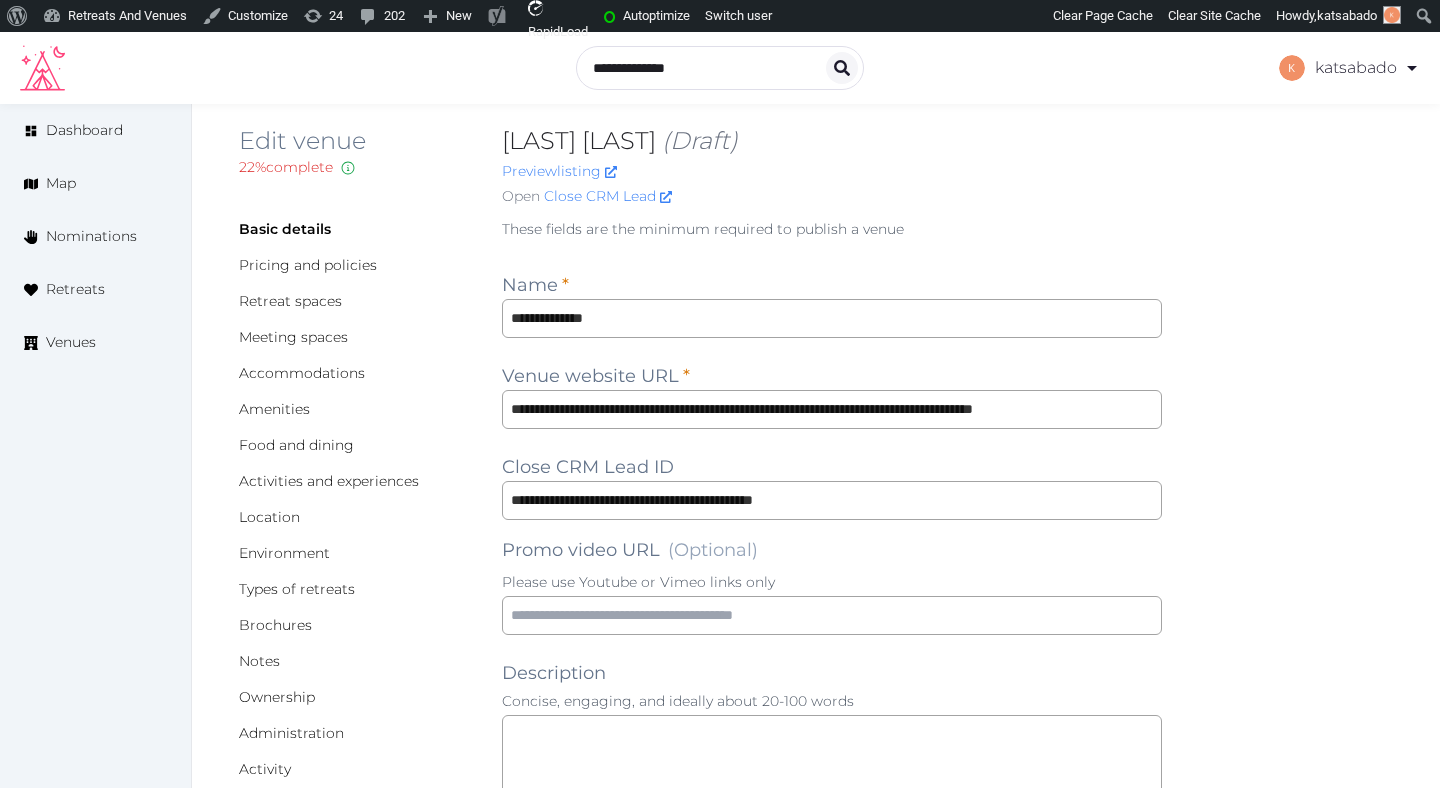 scroll, scrollTop: 0, scrollLeft: 0, axis: both 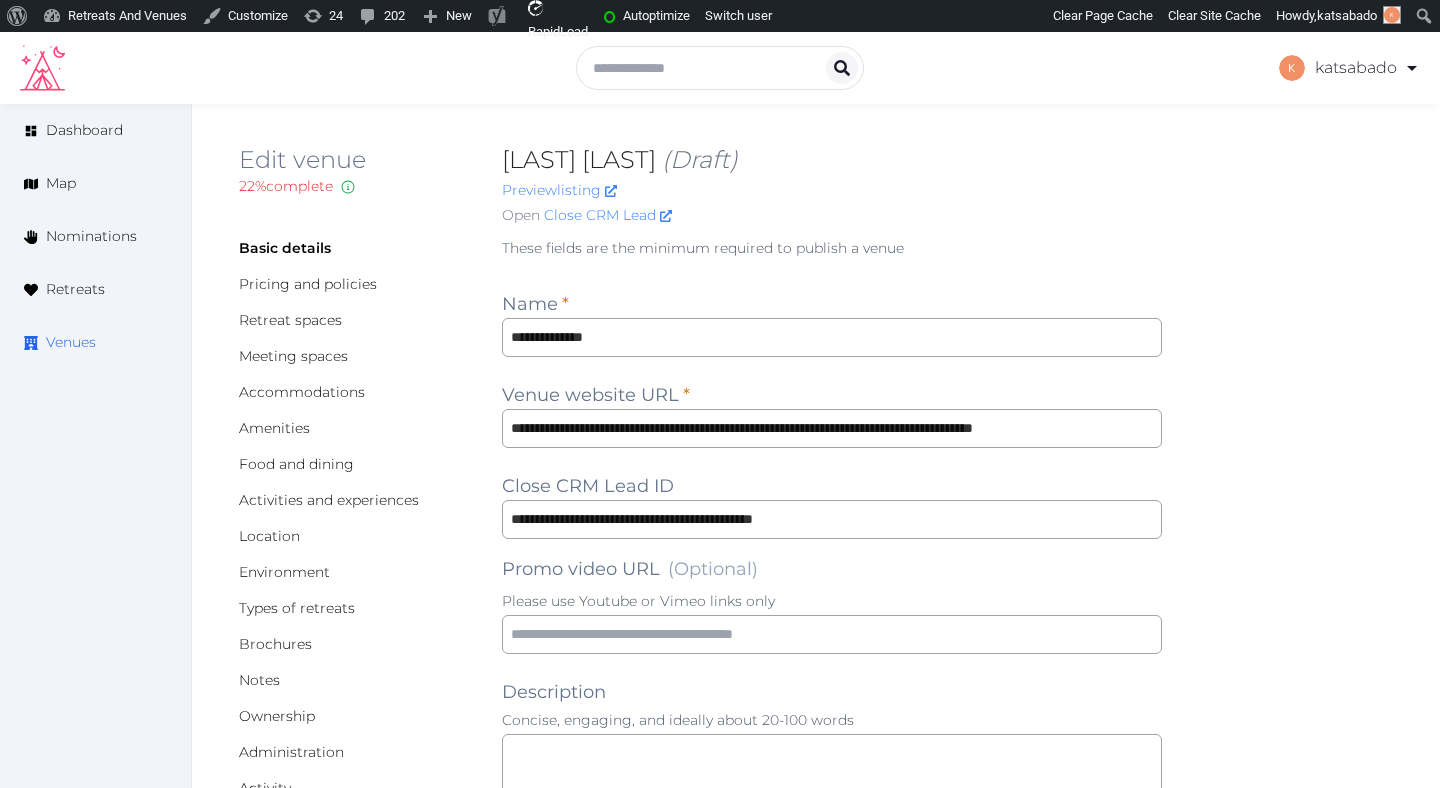 click on "Venues" at bounding box center (71, 342) 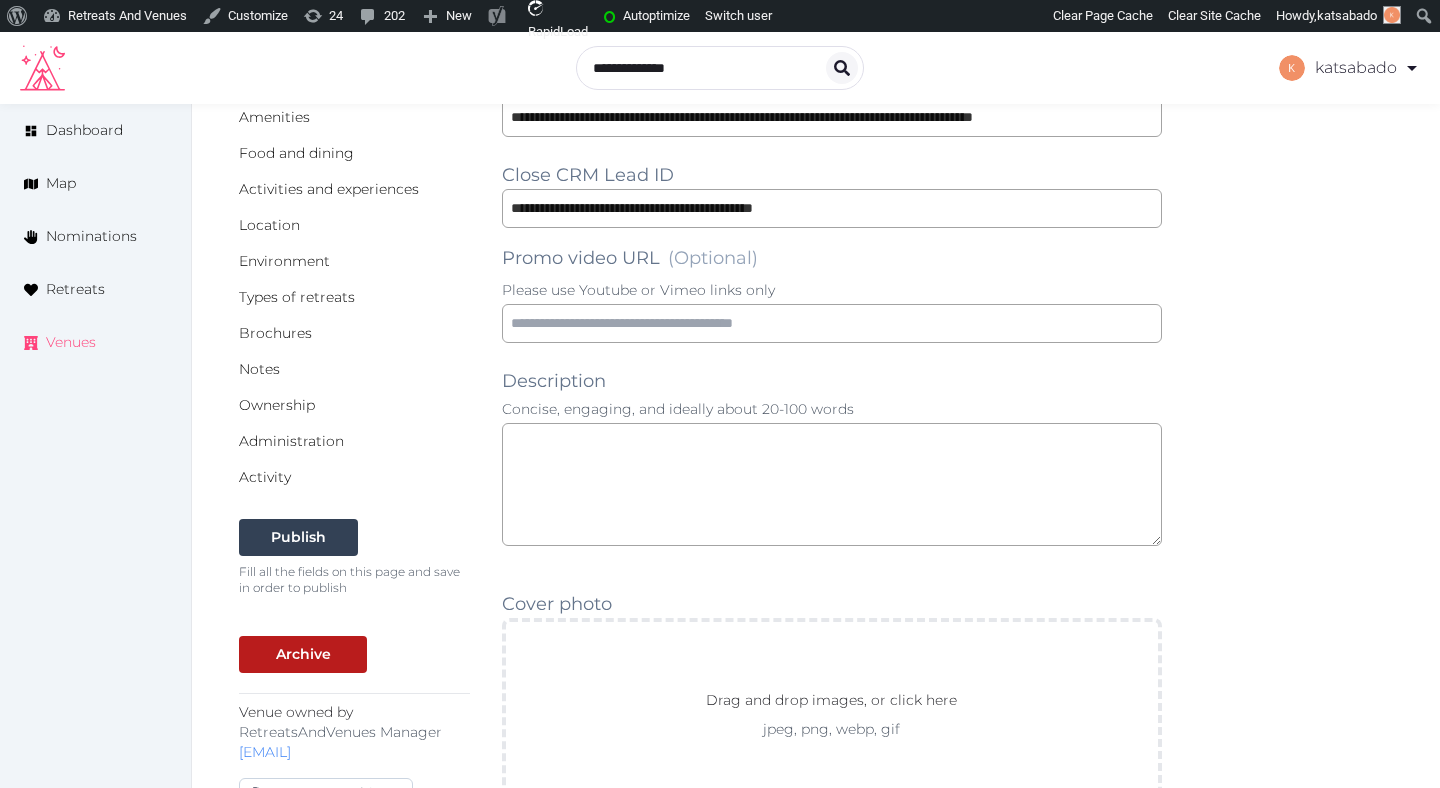 scroll, scrollTop: 324, scrollLeft: 0, axis: vertical 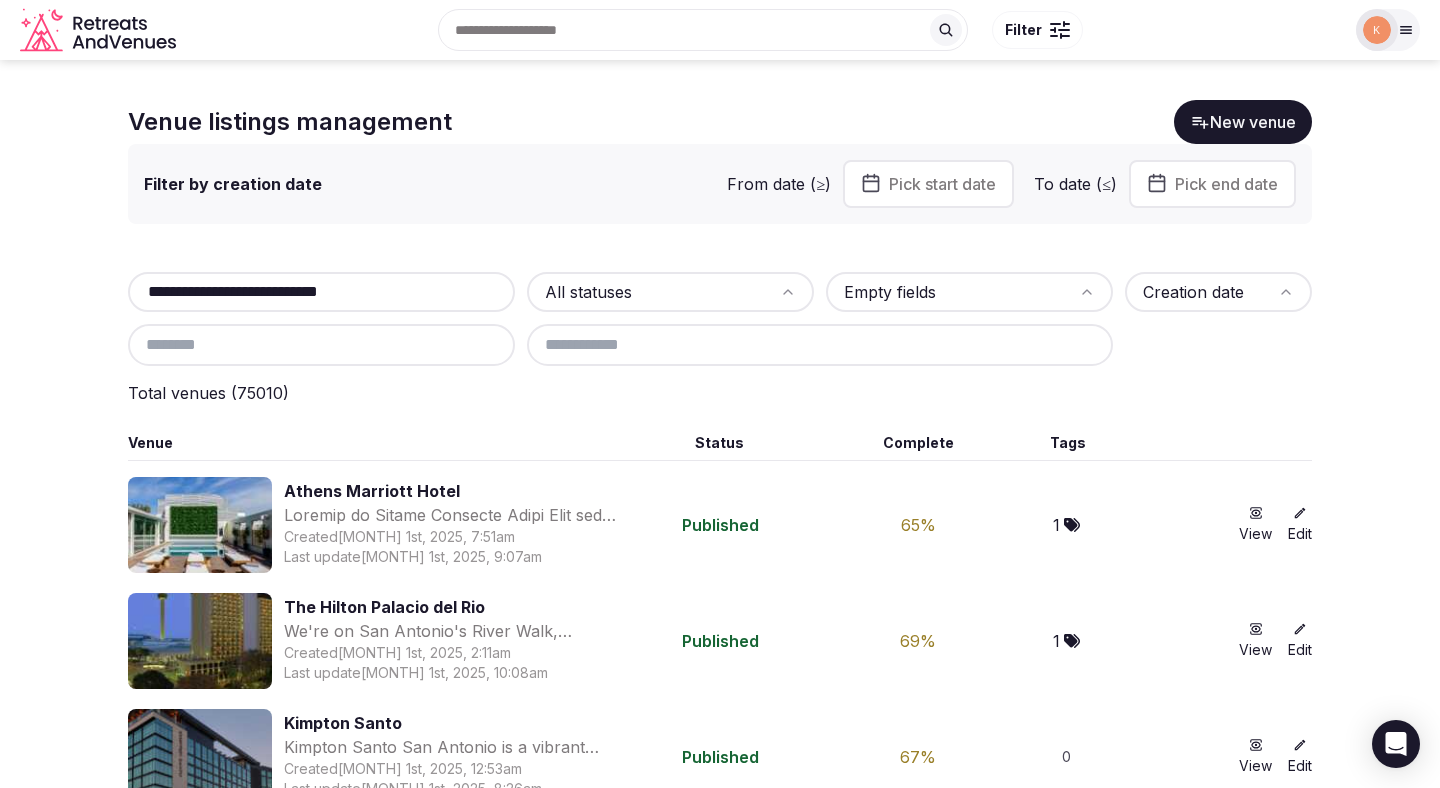 drag, startPoint x: 332, startPoint y: 292, endPoint x: 410, endPoint y: 290, distance: 78.025635 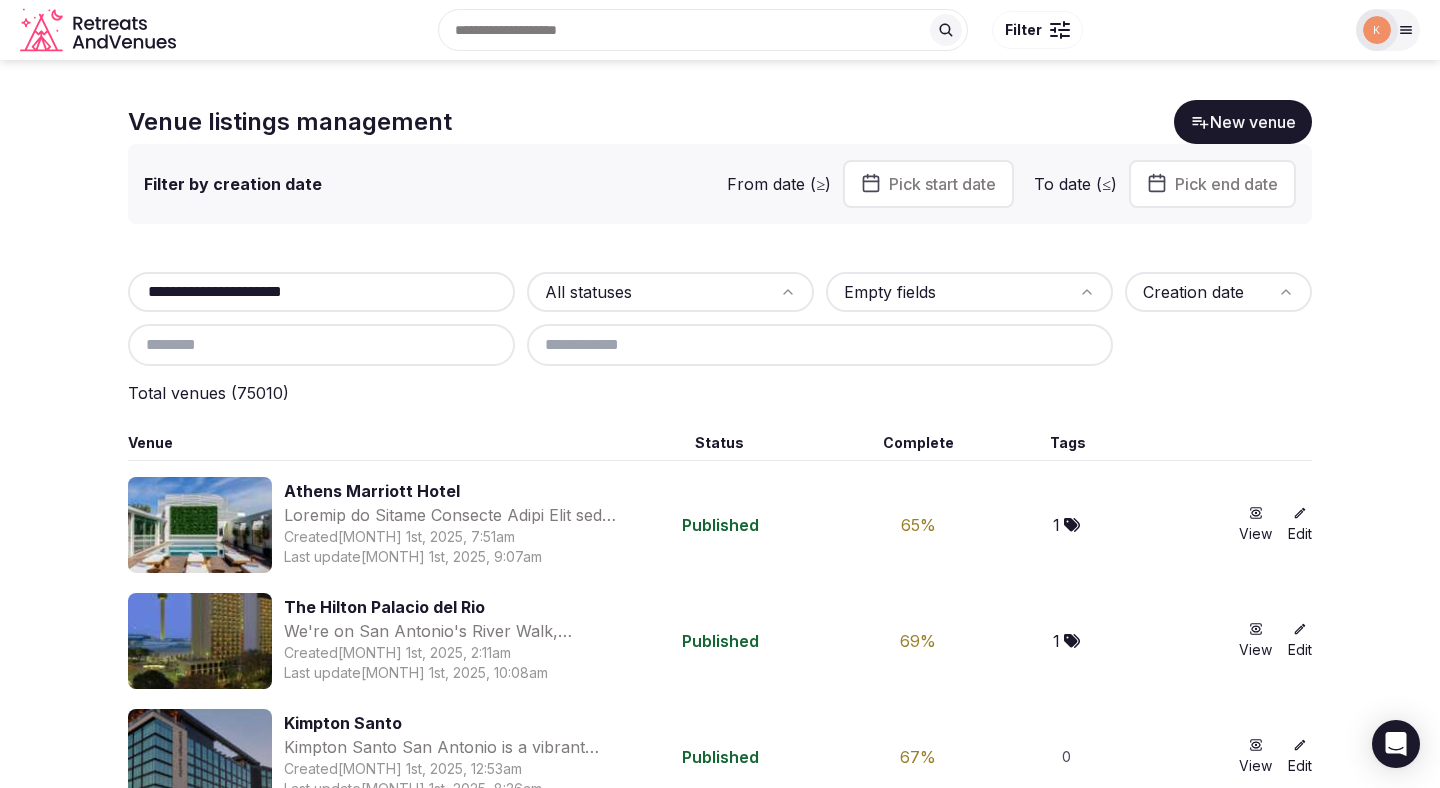 type on "**********" 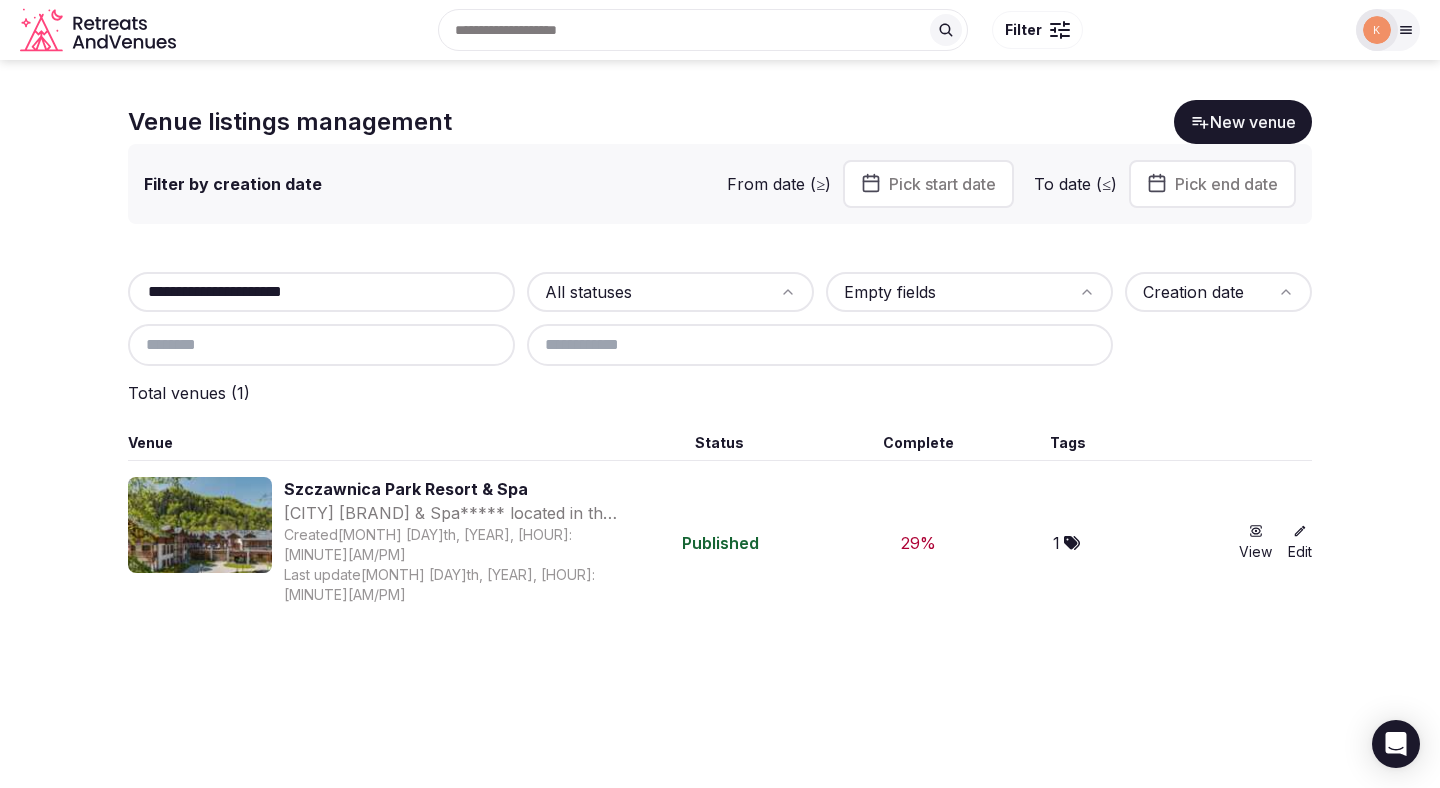 click on "Szczawnica Park Resort & Spa" 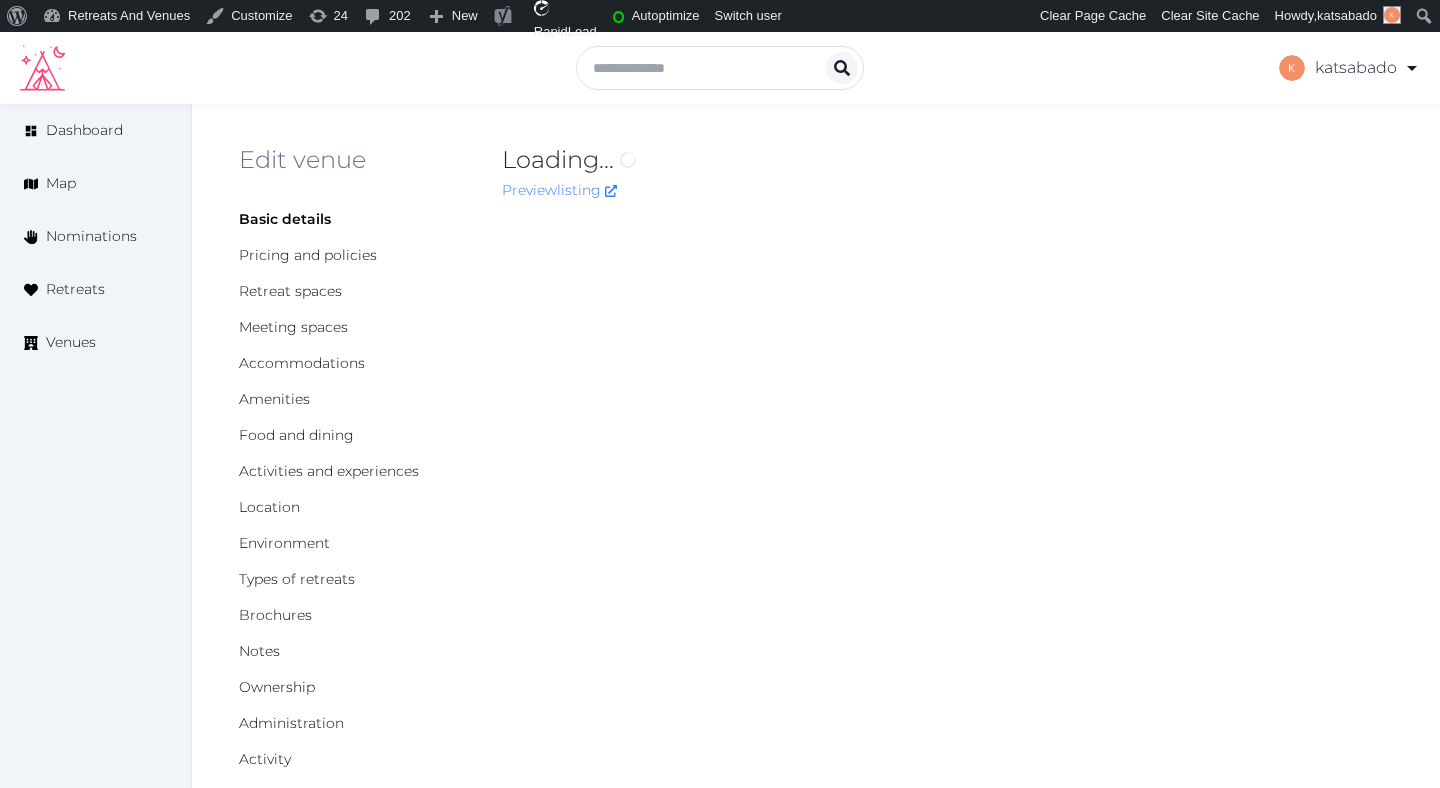 scroll, scrollTop: 0, scrollLeft: 0, axis: both 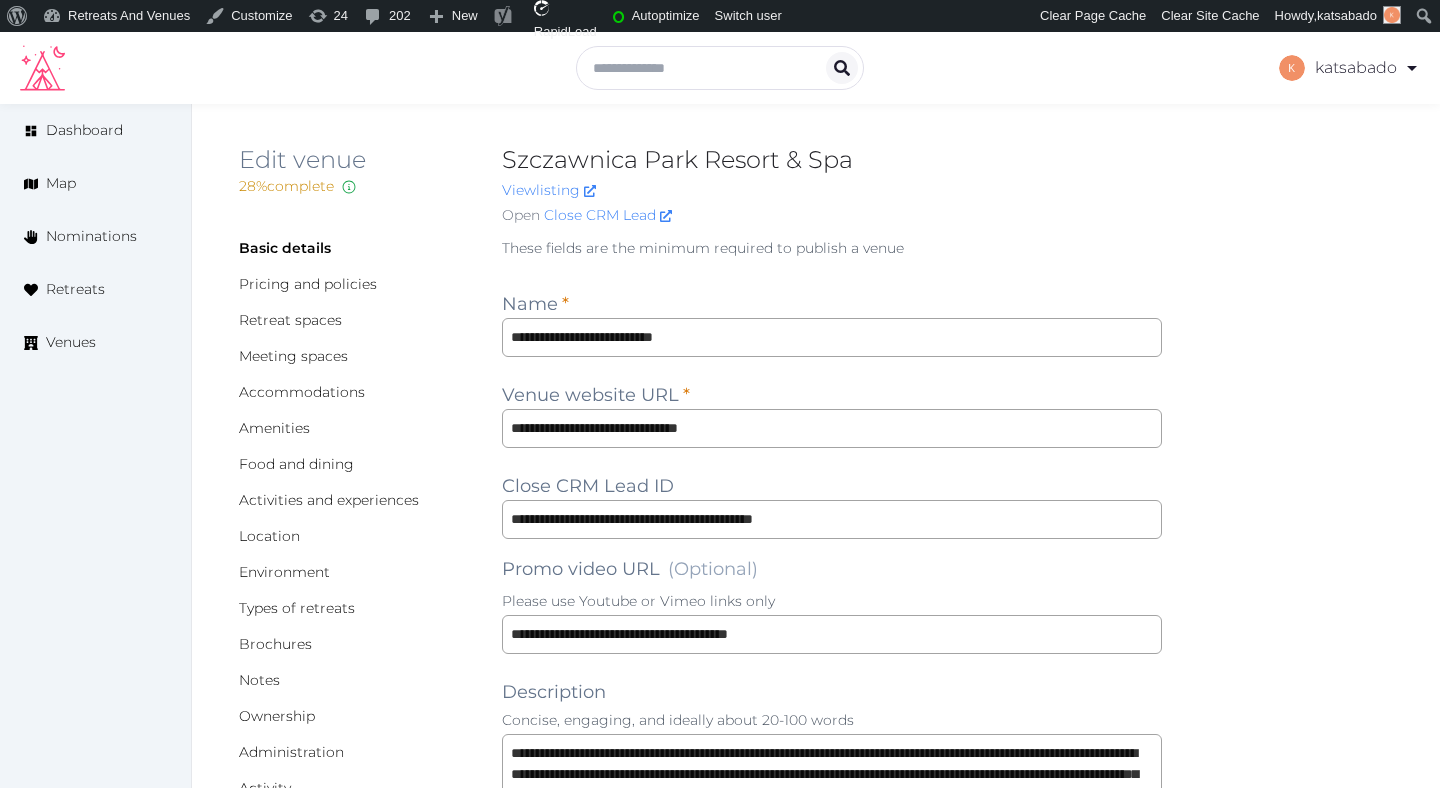 type on "*" 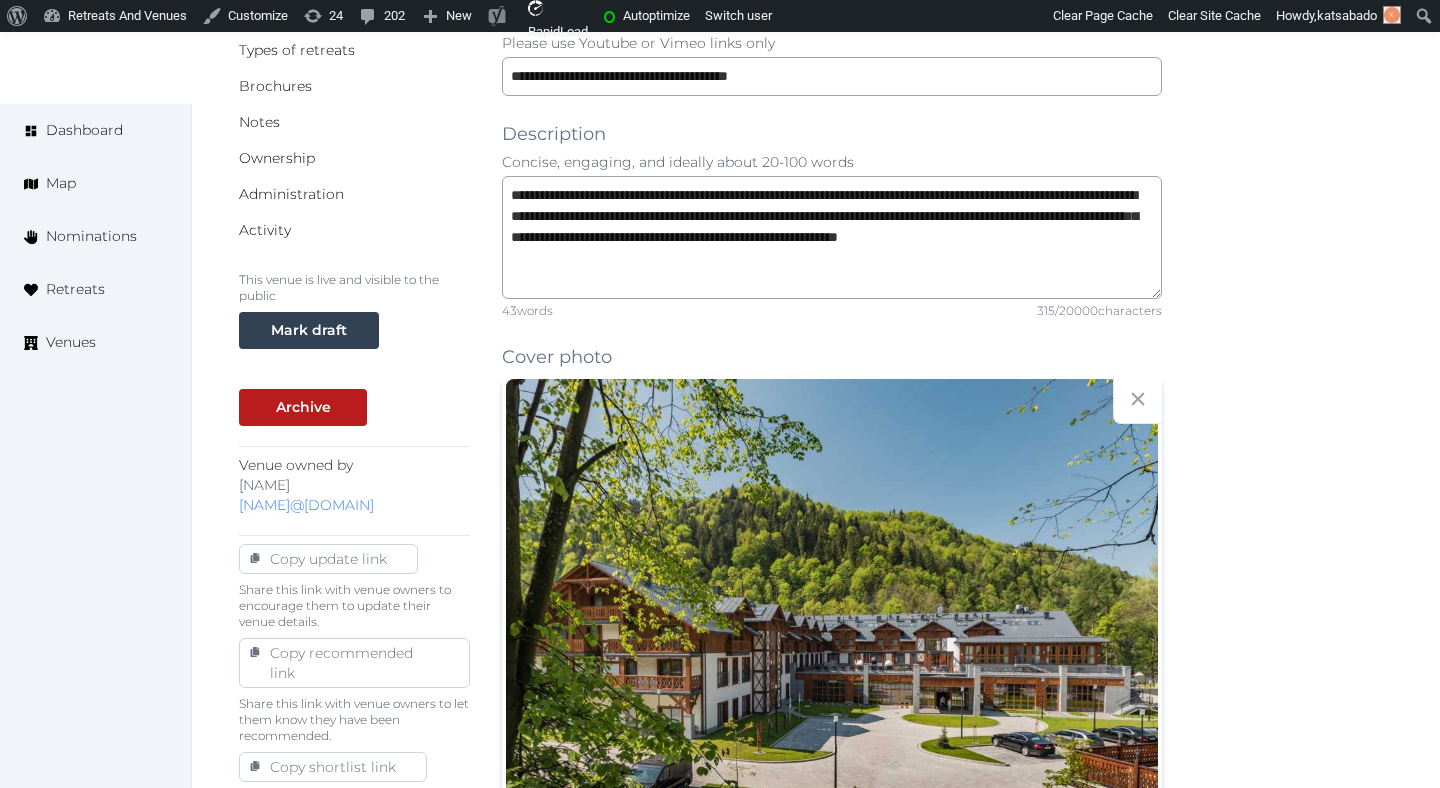 scroll, scrollTop: 578, scrollLeft: 0, axis: vertical 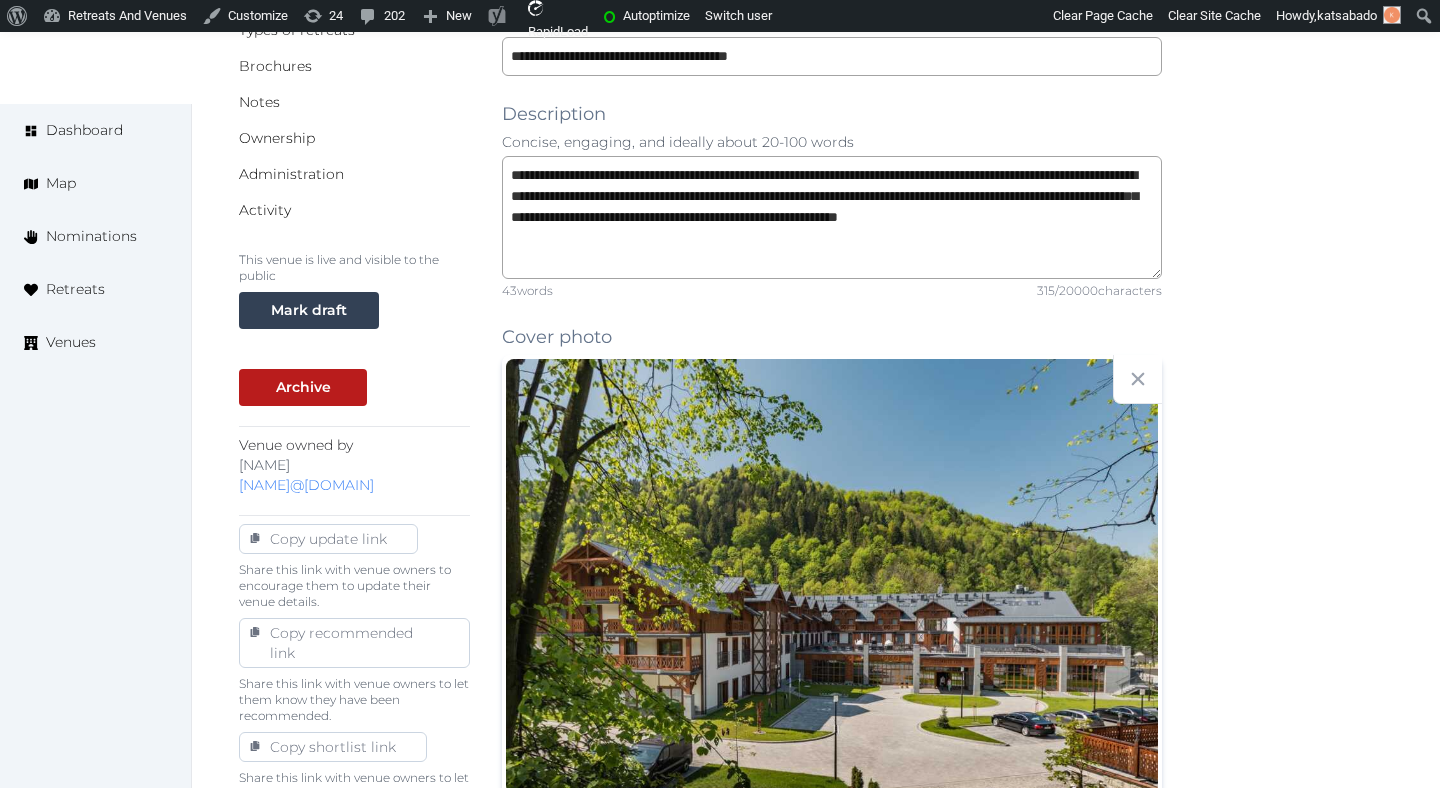 drag, startPoint x: 441, startPoint y: 490, endPoint x: 237, endPoint y: 465, distance: 205.52615 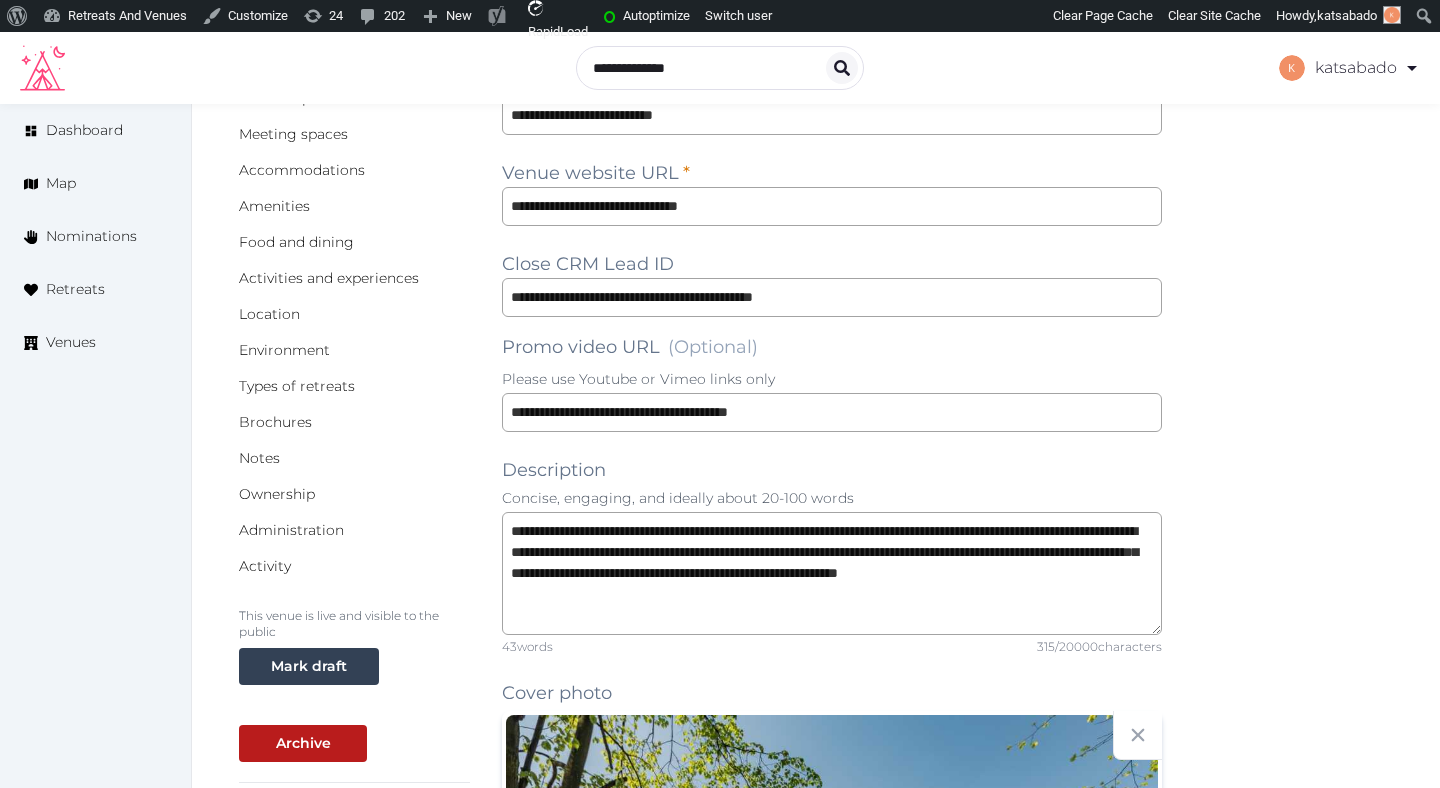 scroll, scrollTop: 235, scrollLeft: 0, axis: vertical 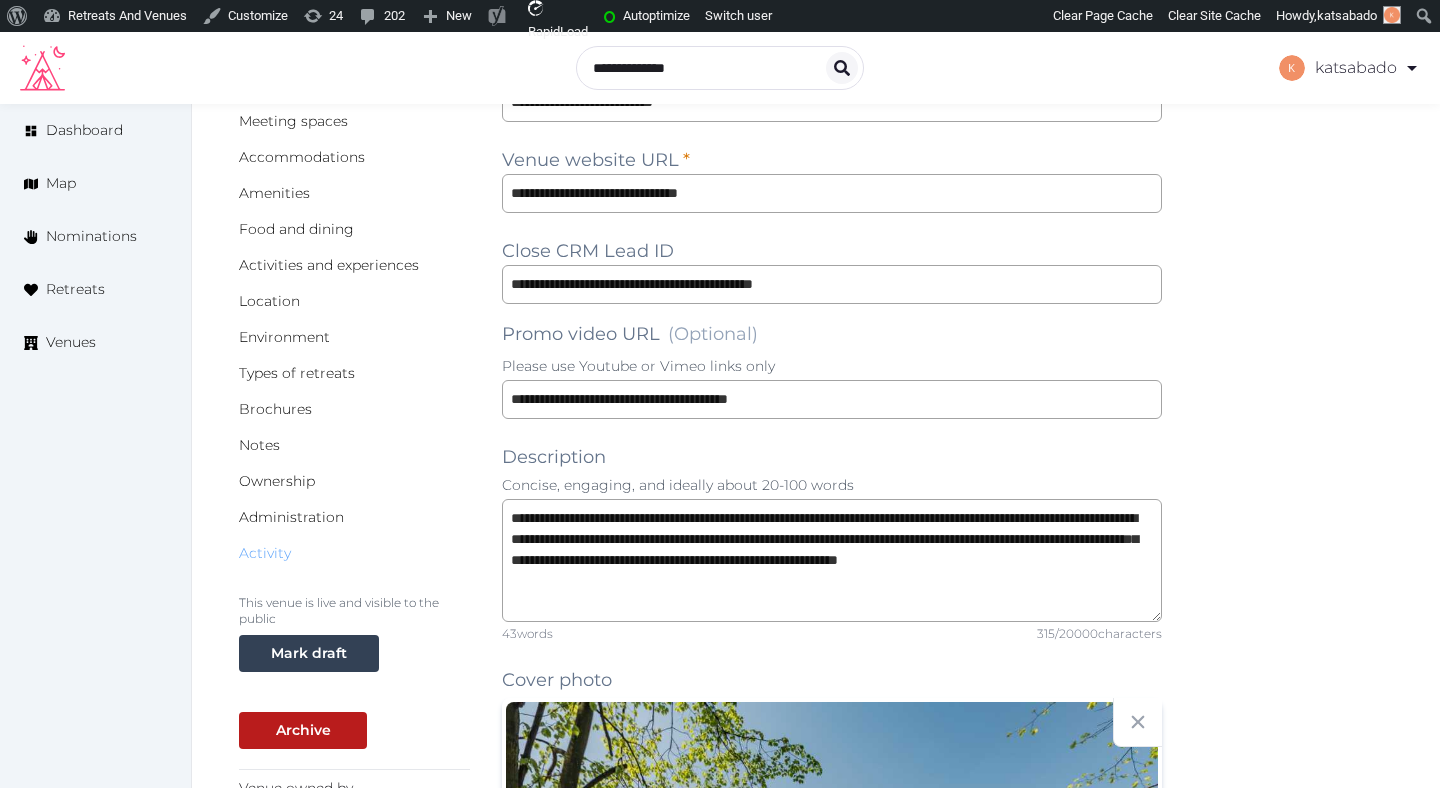 click on "Activity" at bounding box center (265, 553) 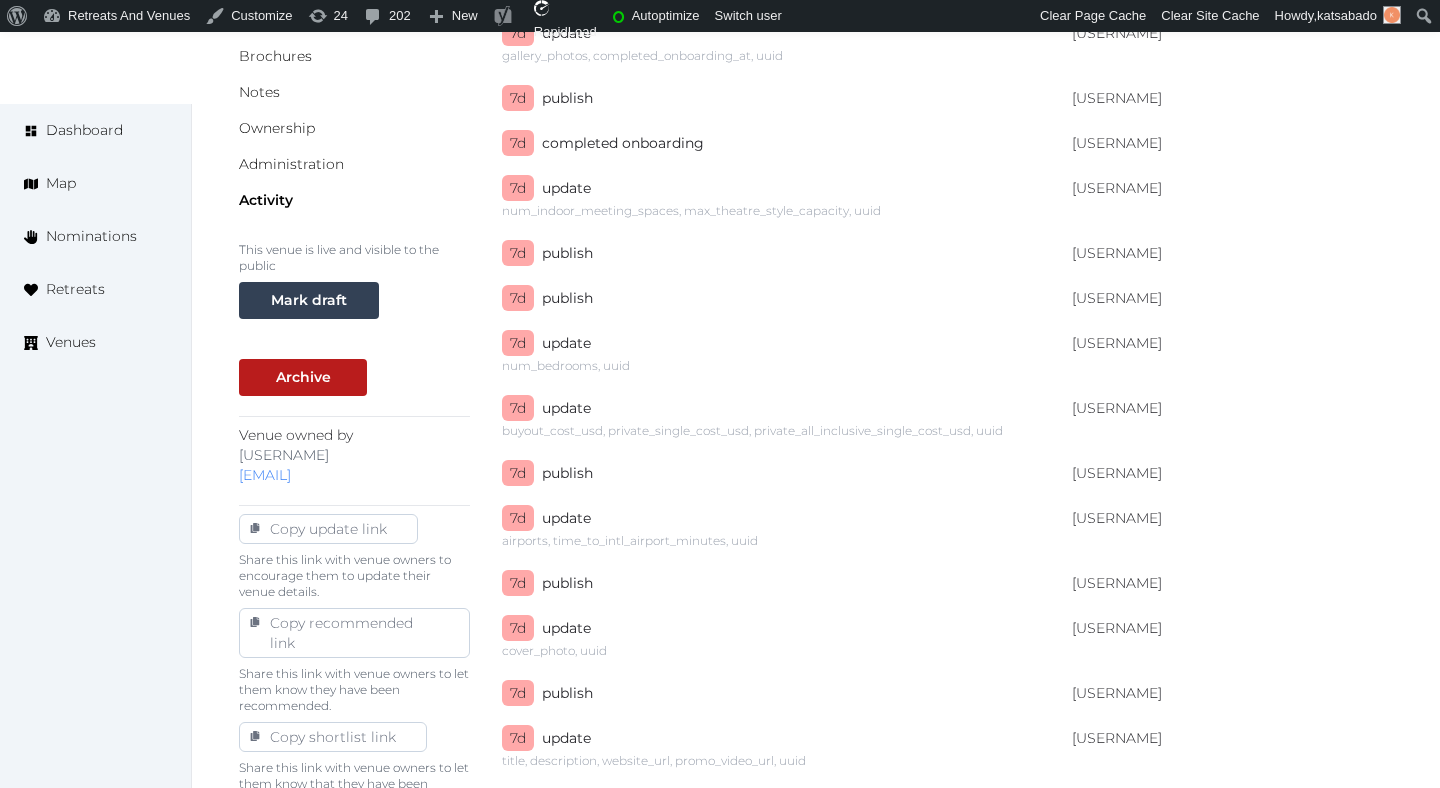 scroll, scrollTop: 595, scrollLeft: 0, axis: vertical 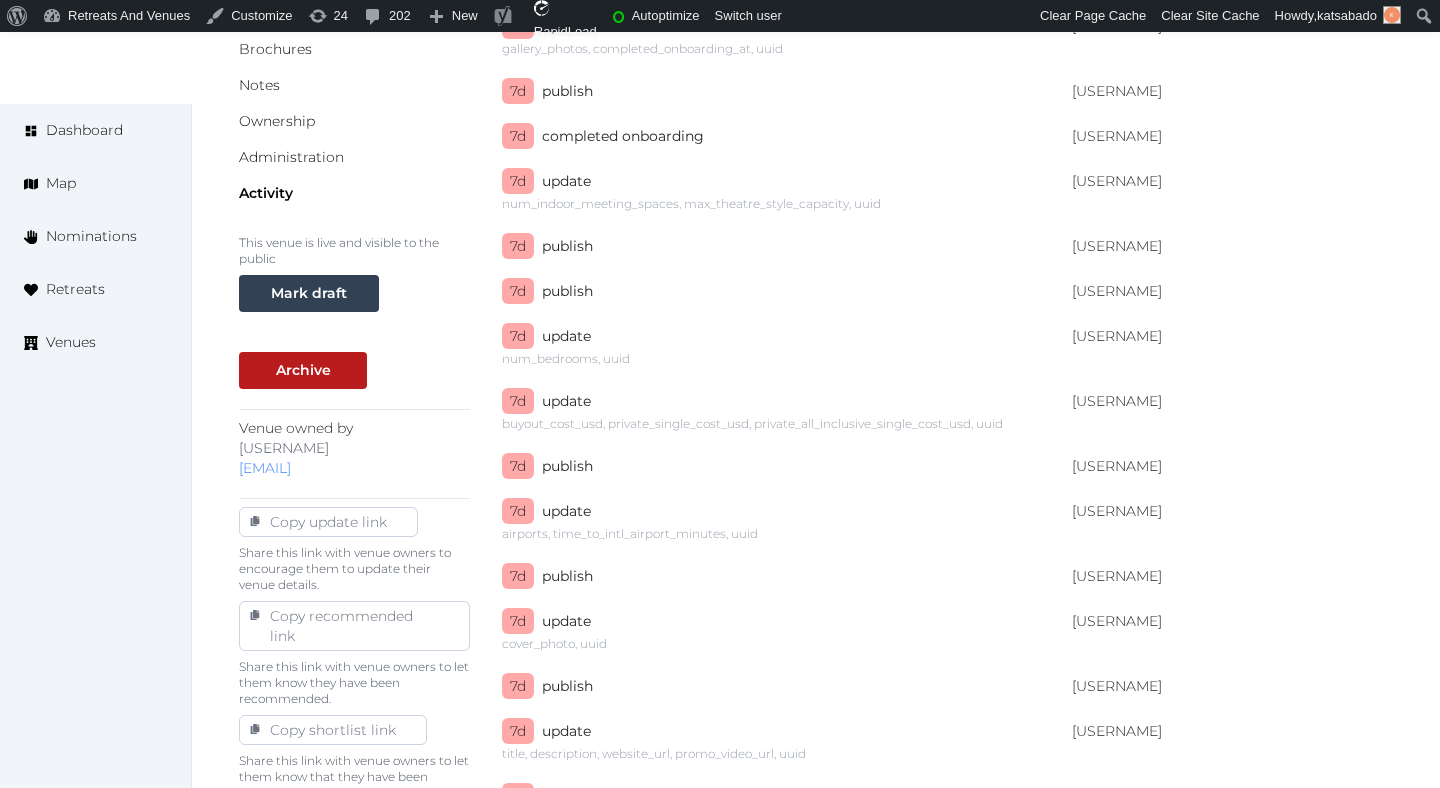 drag, startPoint x: 633, startPoint y: 426, endPoint x: 713, endPoint y: 418, distance: 80.399 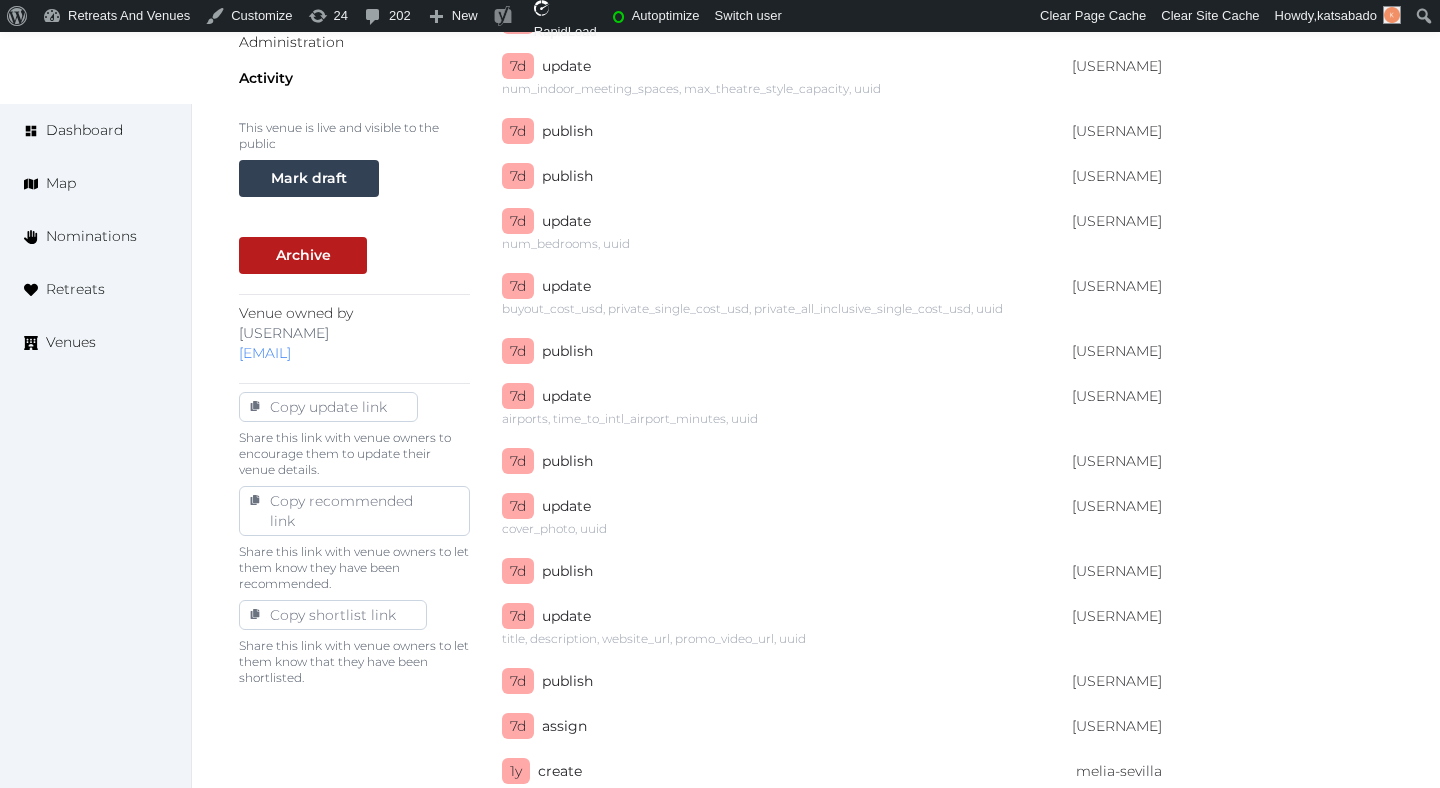 scroll, scrollTop: 712, scrollLeft: 0, axis: vertical 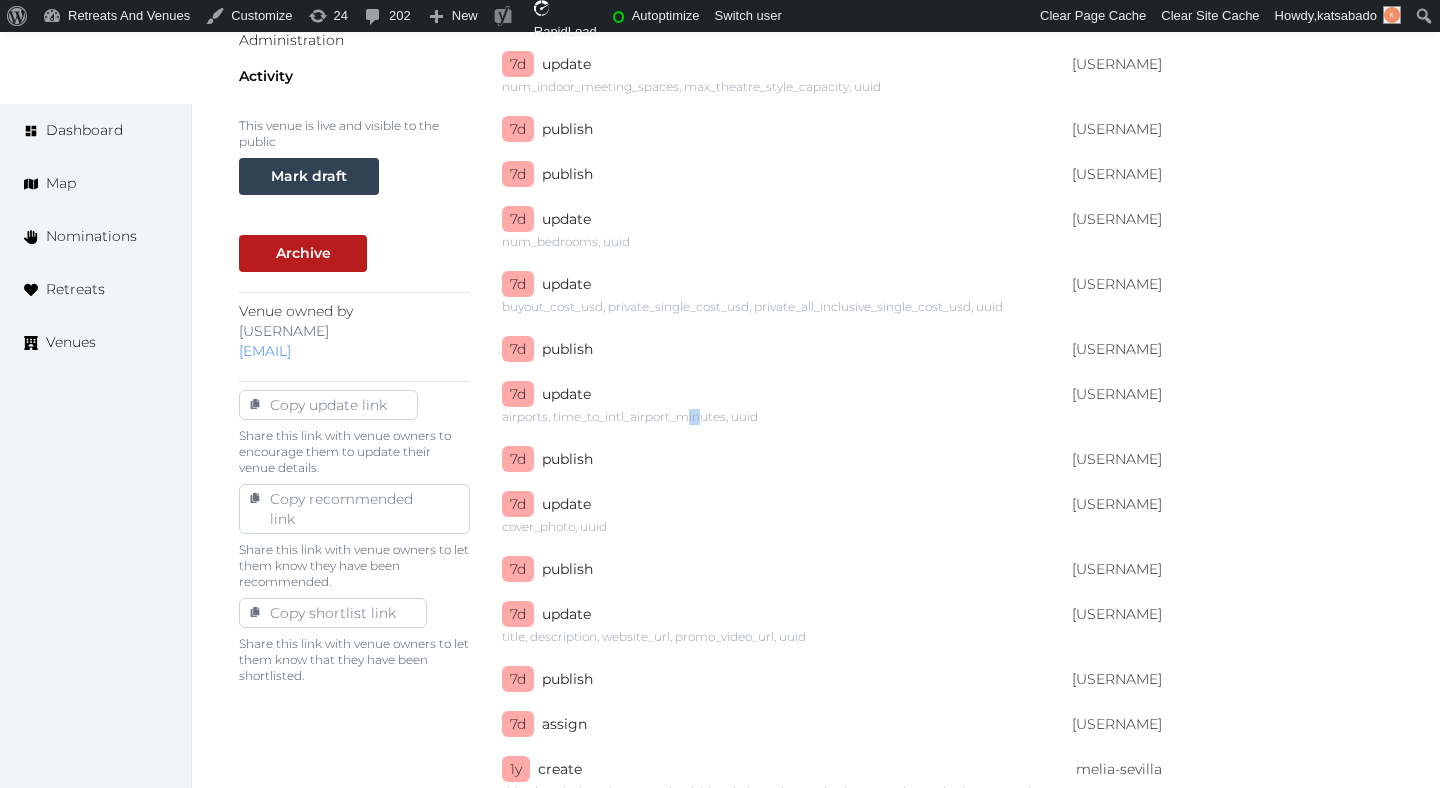 drag, startPoint x: 687, startPoint y: 421, endPoint x: 709, endPoint y: 415, distance: 22.803509 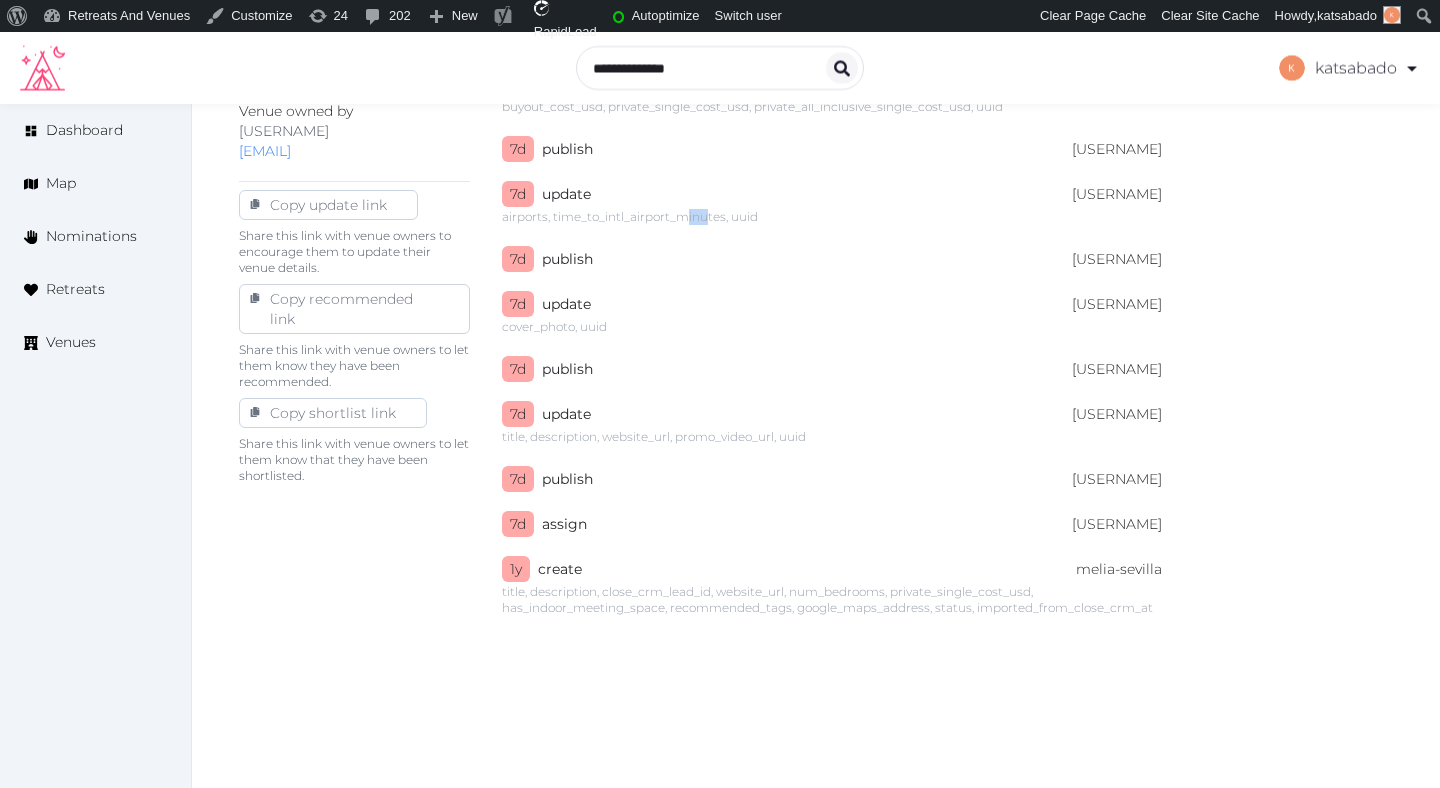 scroll, scrollTop: 906, scrollLeft: 0, axis: vertical 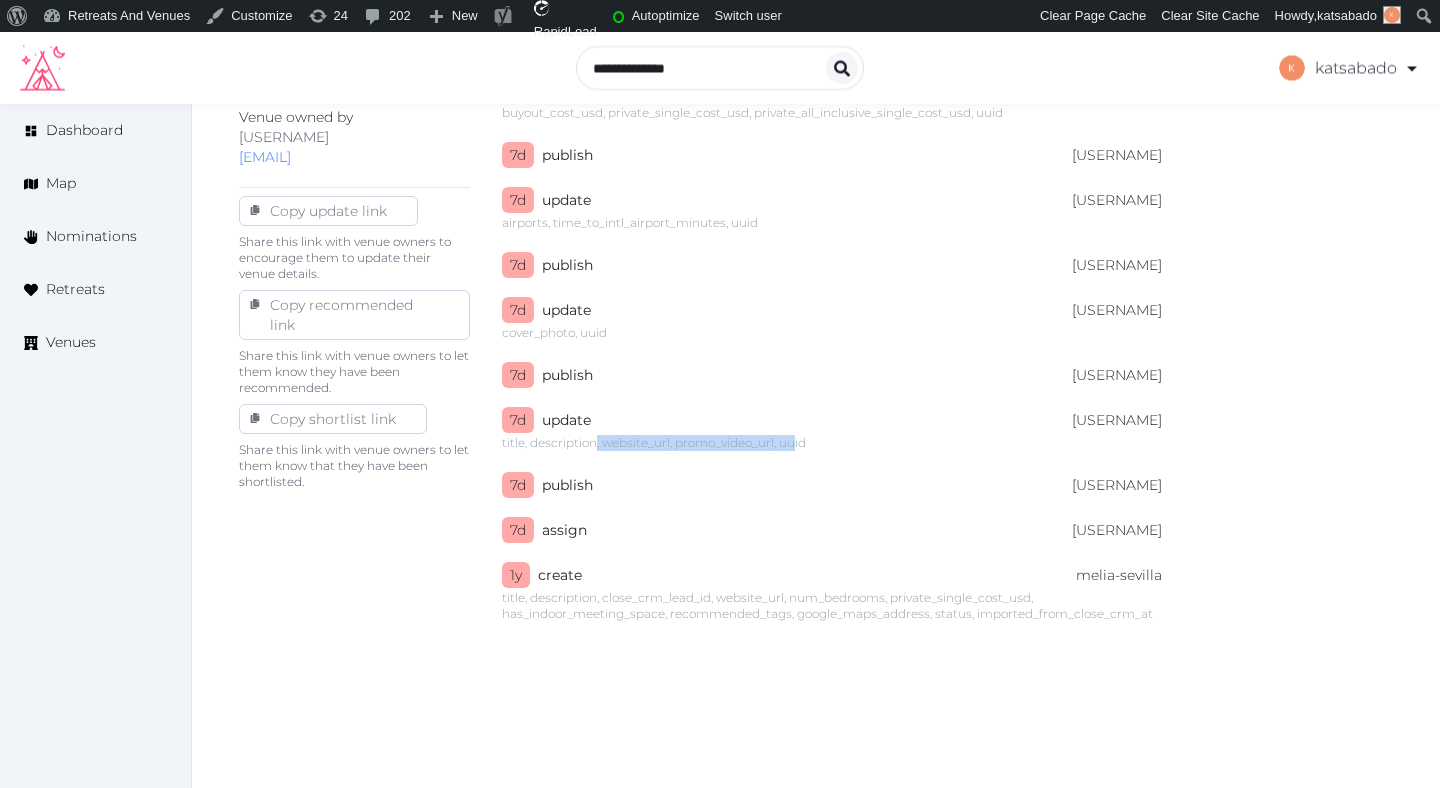 drag, startPoint x: 794, startPoint y: 439, endPoint x: 592, endPoint y: 438, distance: 202.00247 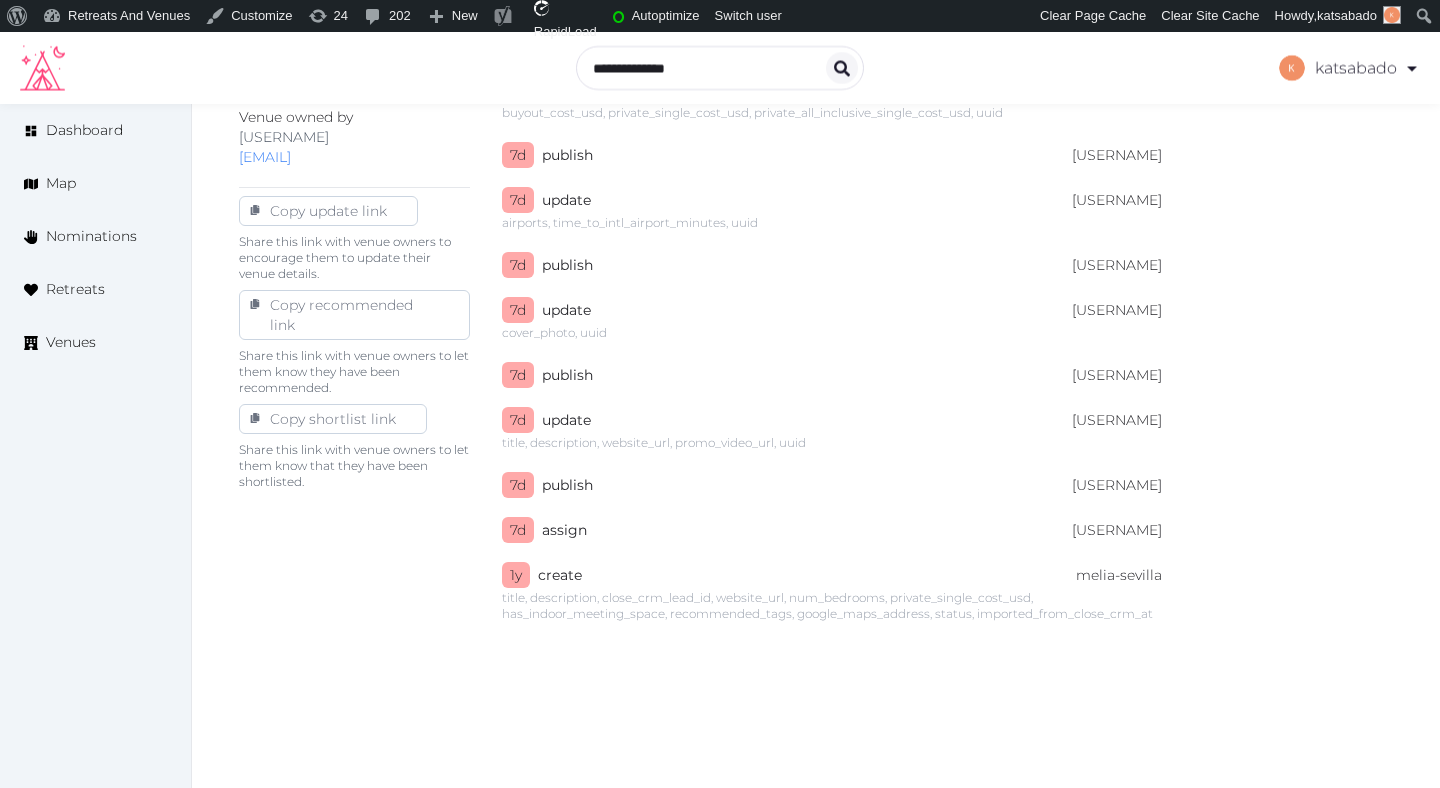click on "title, description, website_url, promo_video_url, uuid" at bounding box center (832, 443) 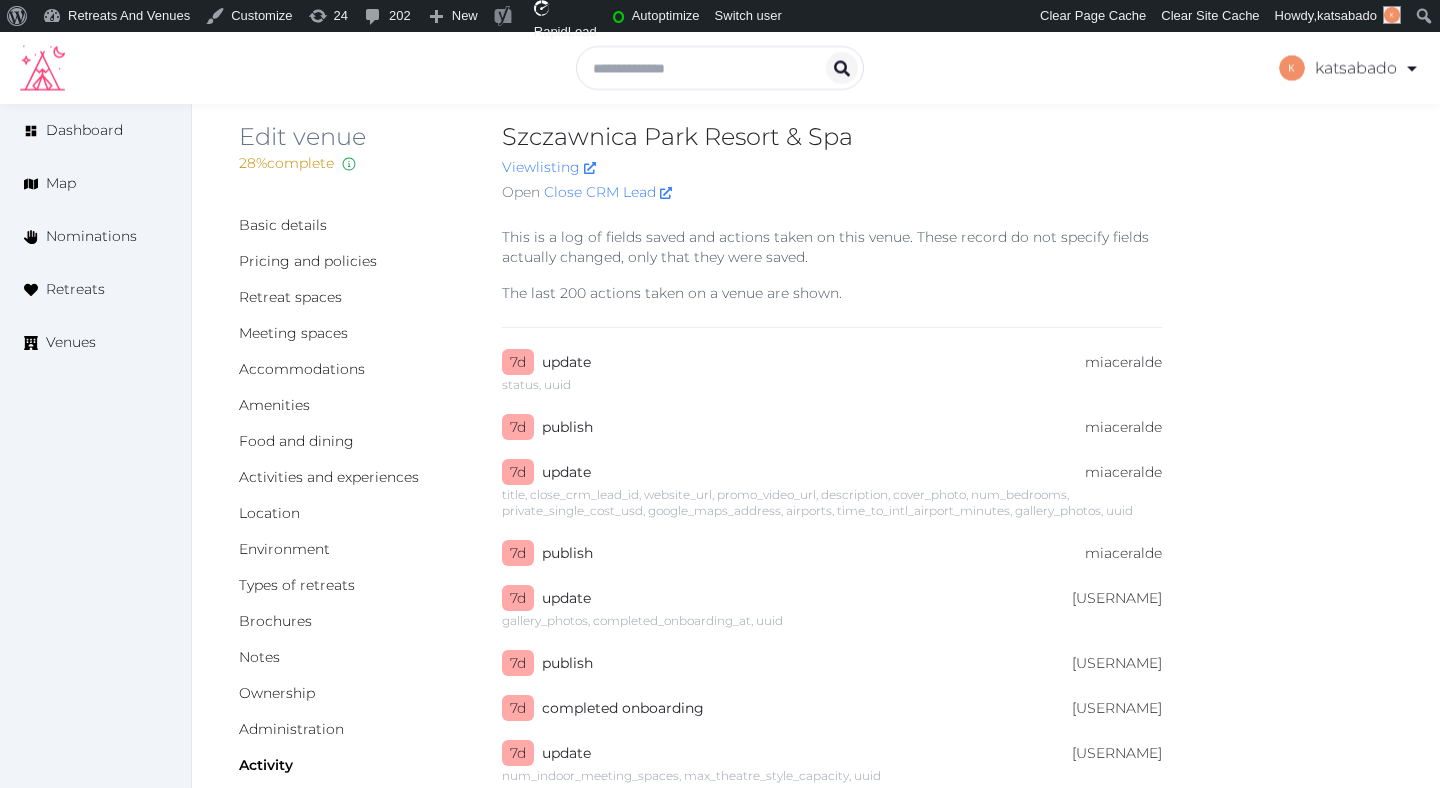scroll, scrollTop: 0, scrollLeft: 0, axis: both 